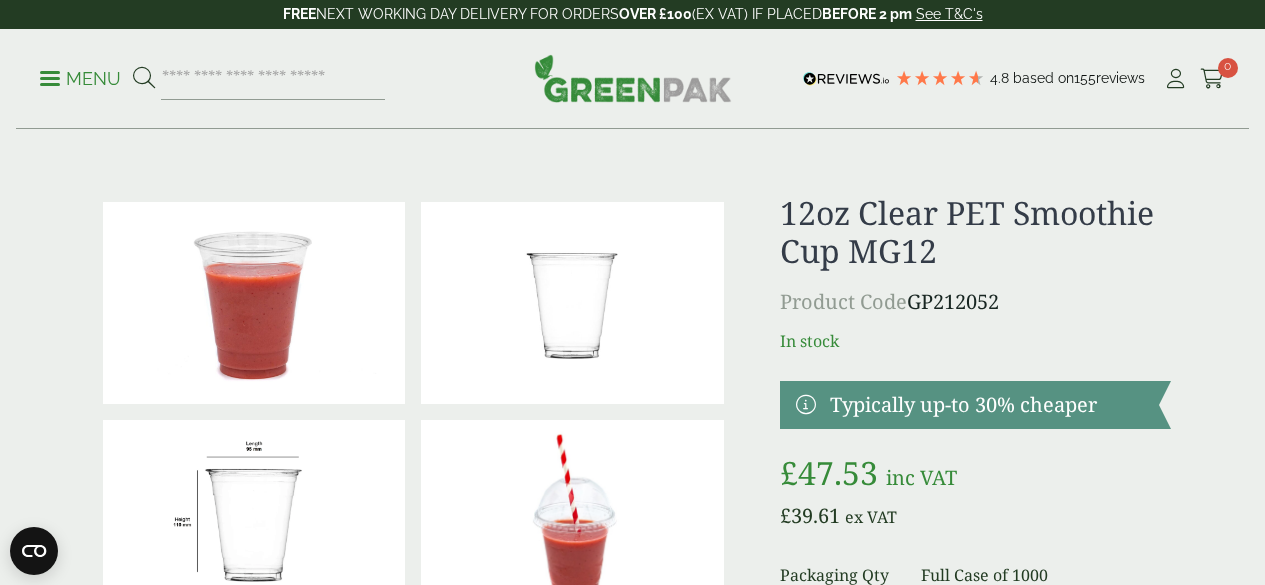scroll, scrollTop: 0, scrollLeft: 0, axis: both 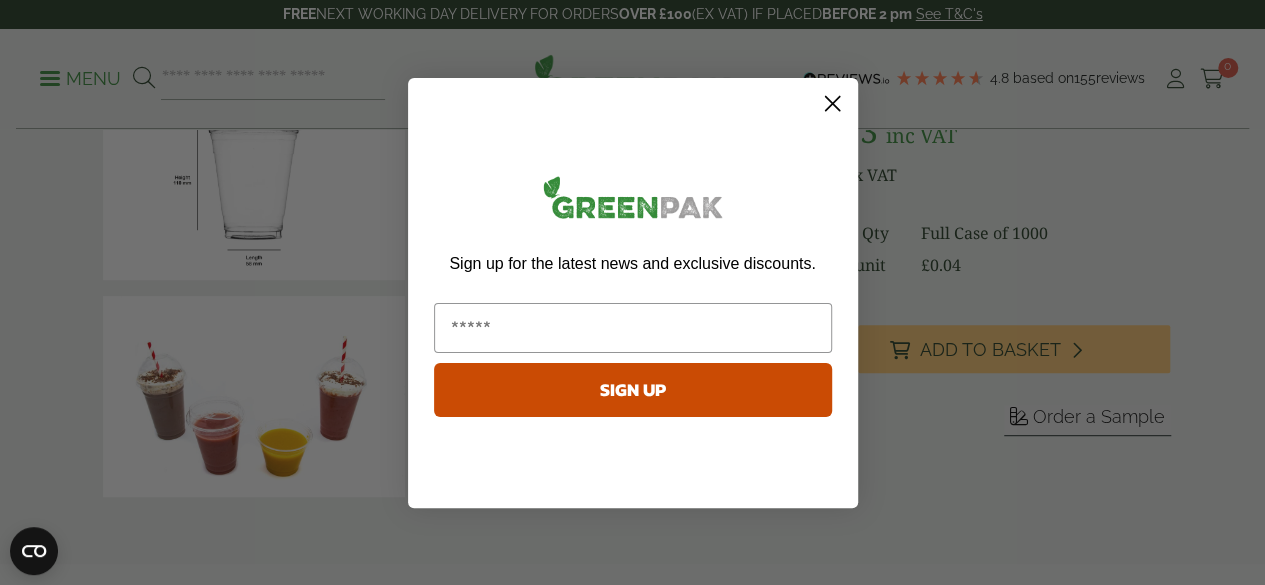 click 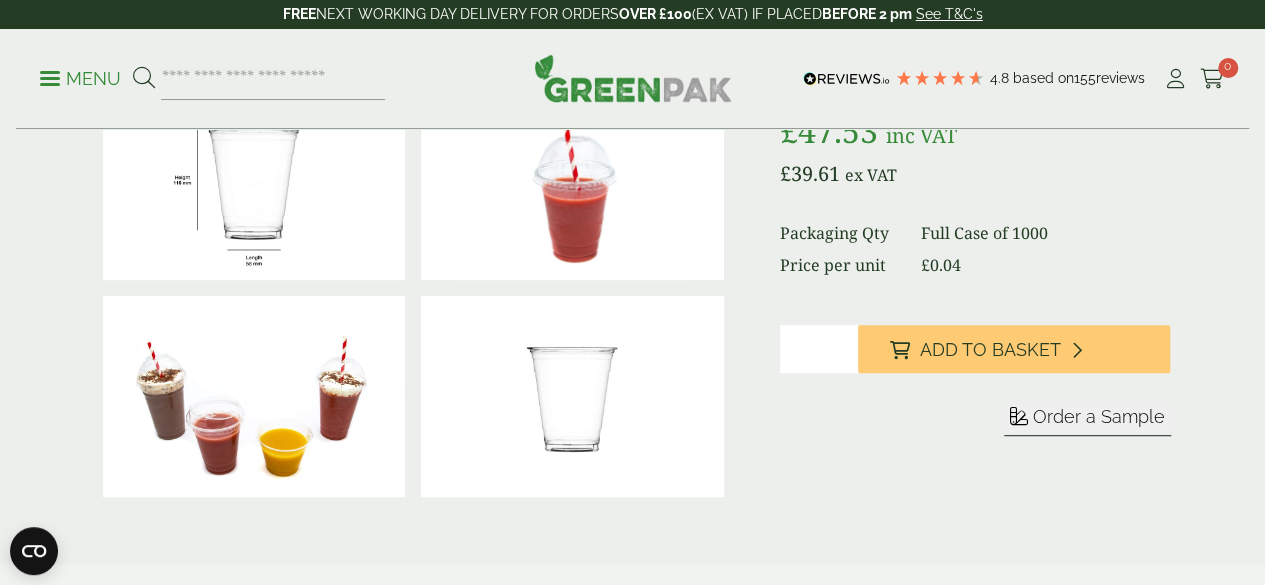 click at bounding box center (572, 179) 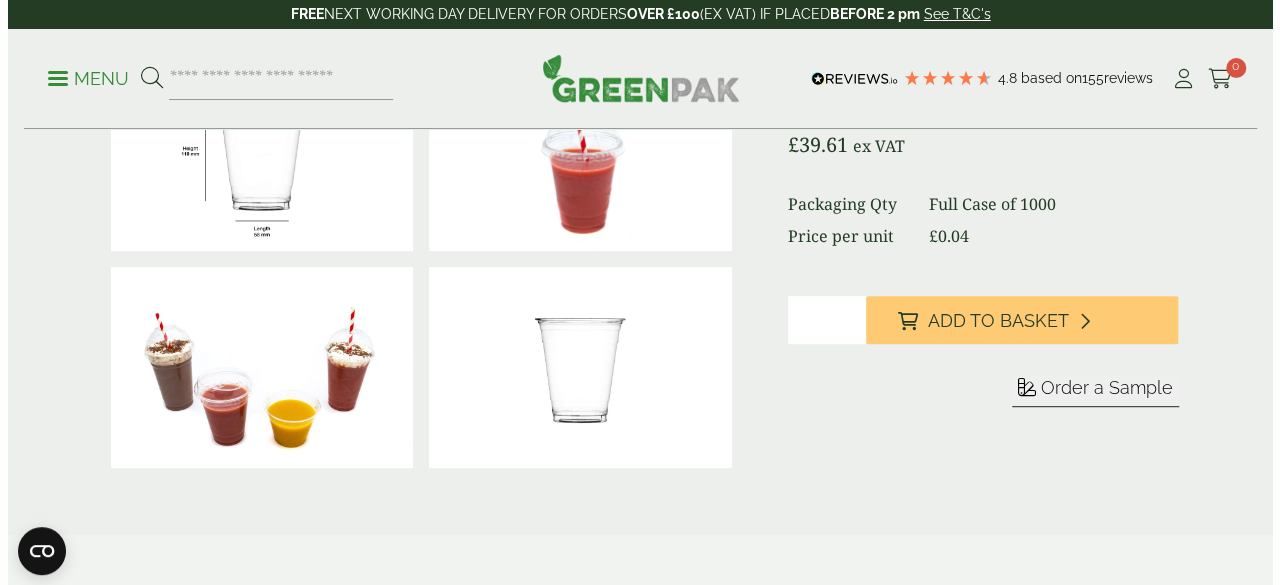 scroll, scrollTop: 392, scrollLeft: 0, axis: vertical 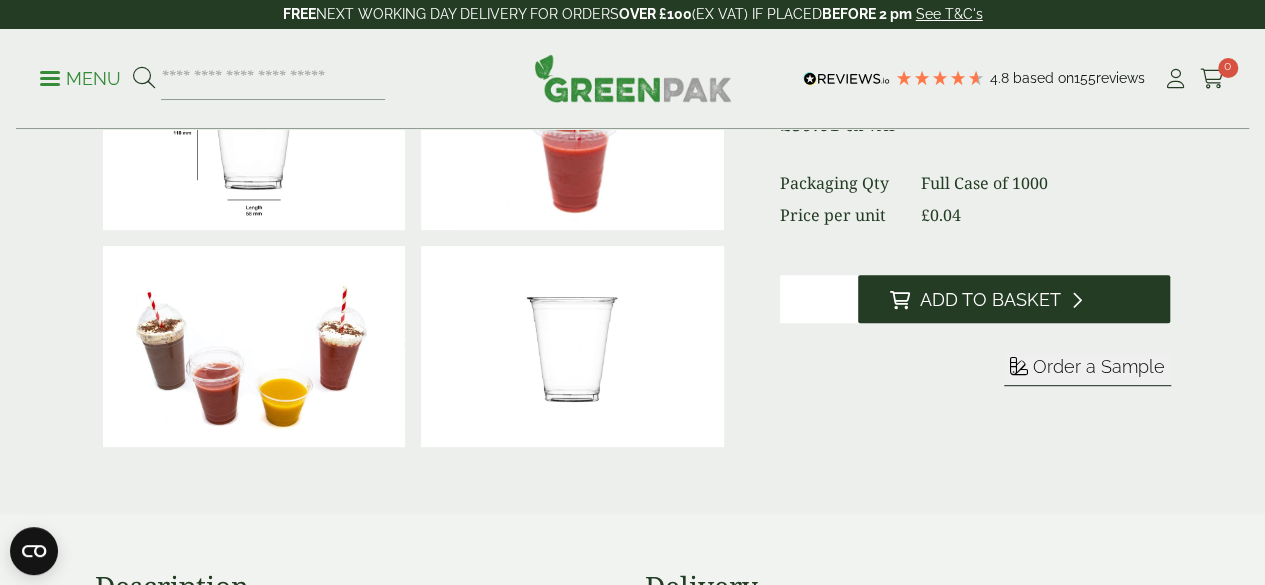 click on "Add to Basket" at bounding box center [990, 300] 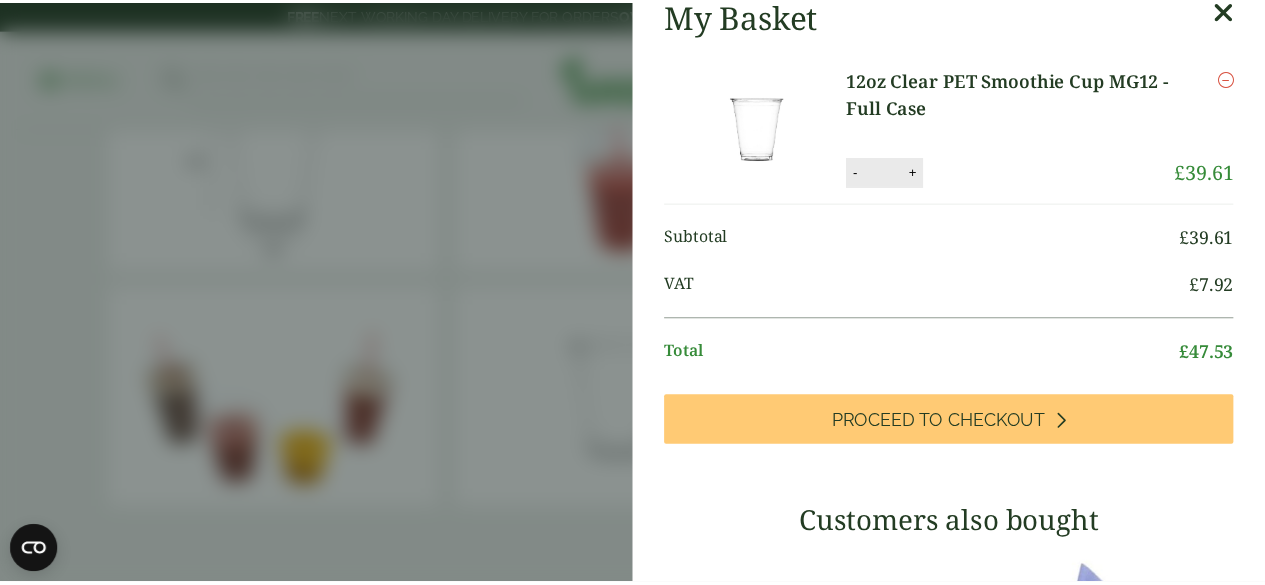 scroll, scrollTop: 0, scrollLeft: 0, axis: both 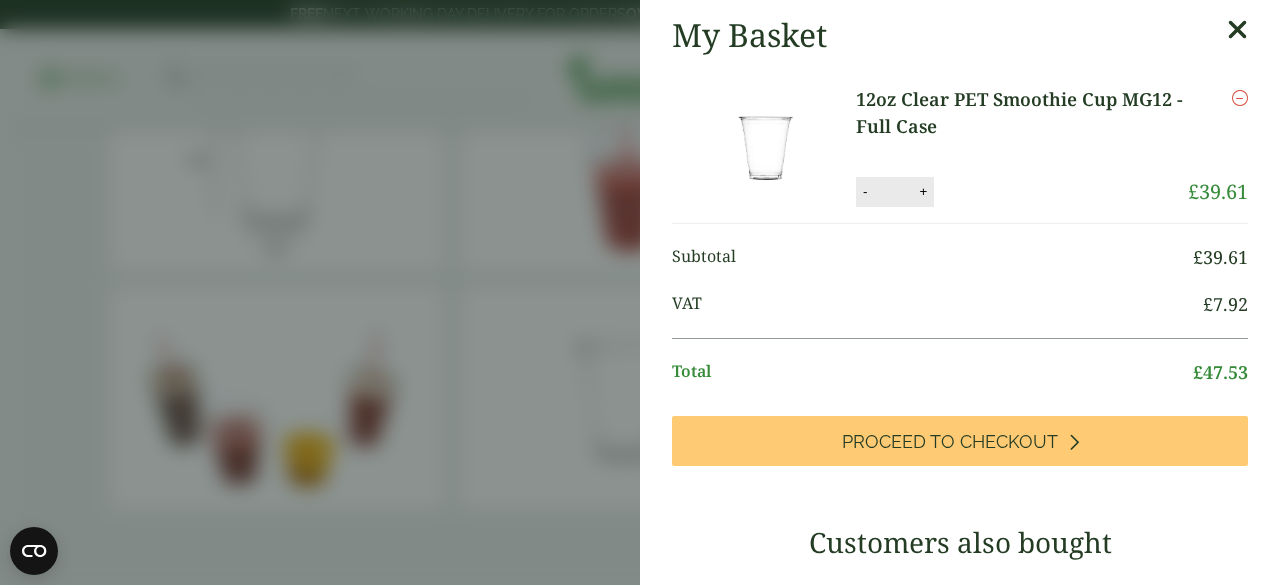 click at bounding box center [1237, 30] 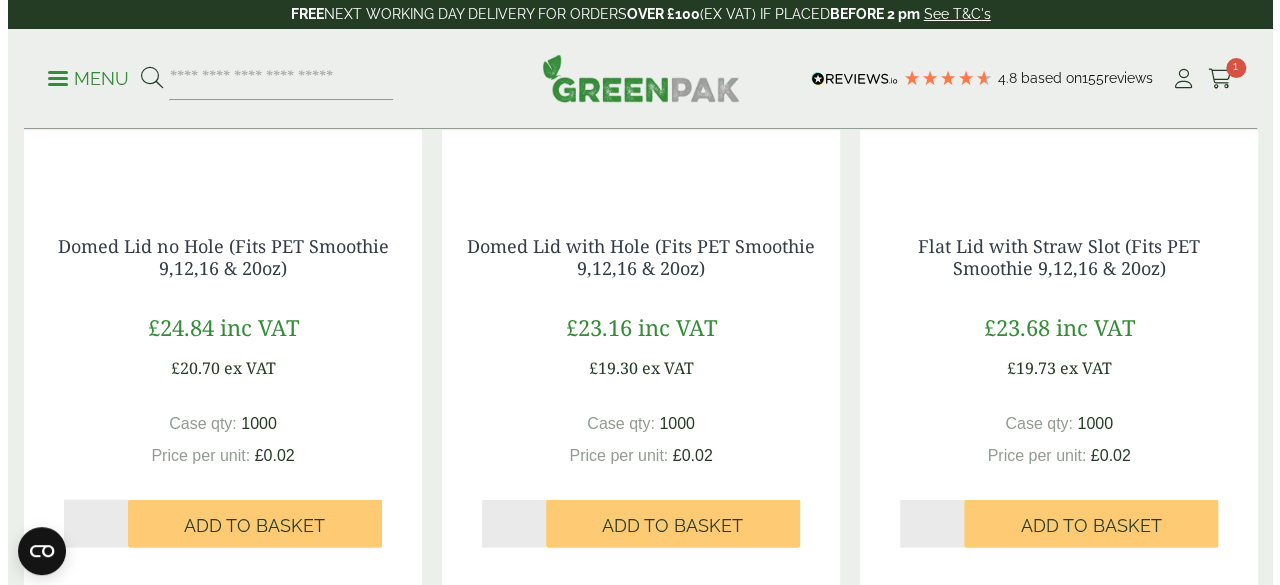 scroll, scrollTop: 1852, scrollLeft: 0, axis: vertical 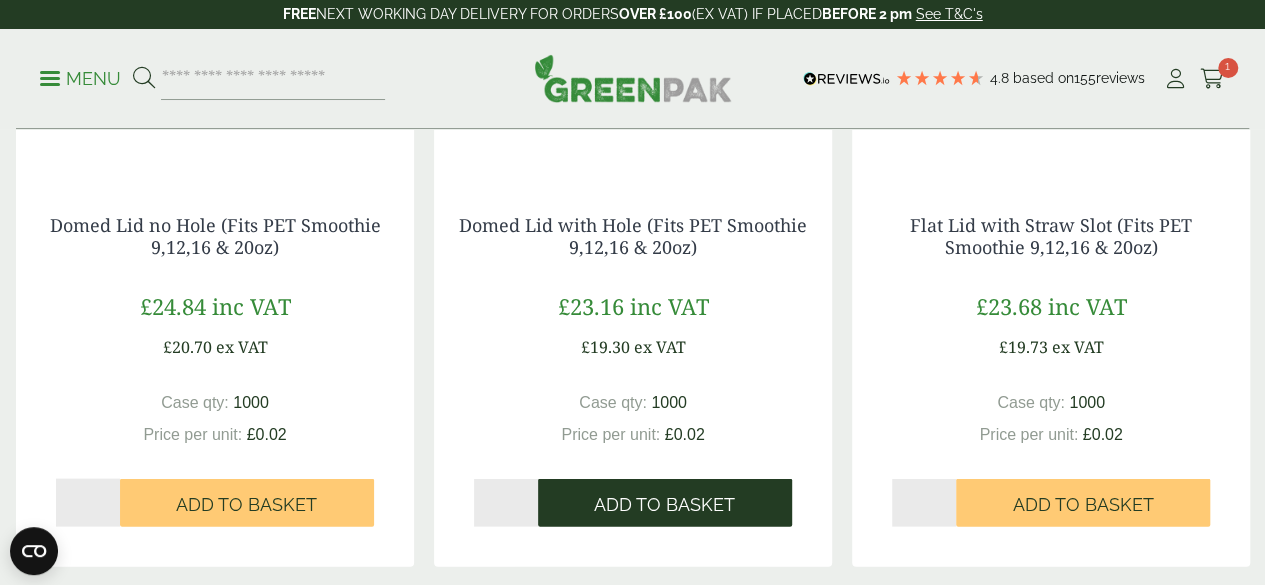 click on "Add to Basket" at bounding box center (664, 504) 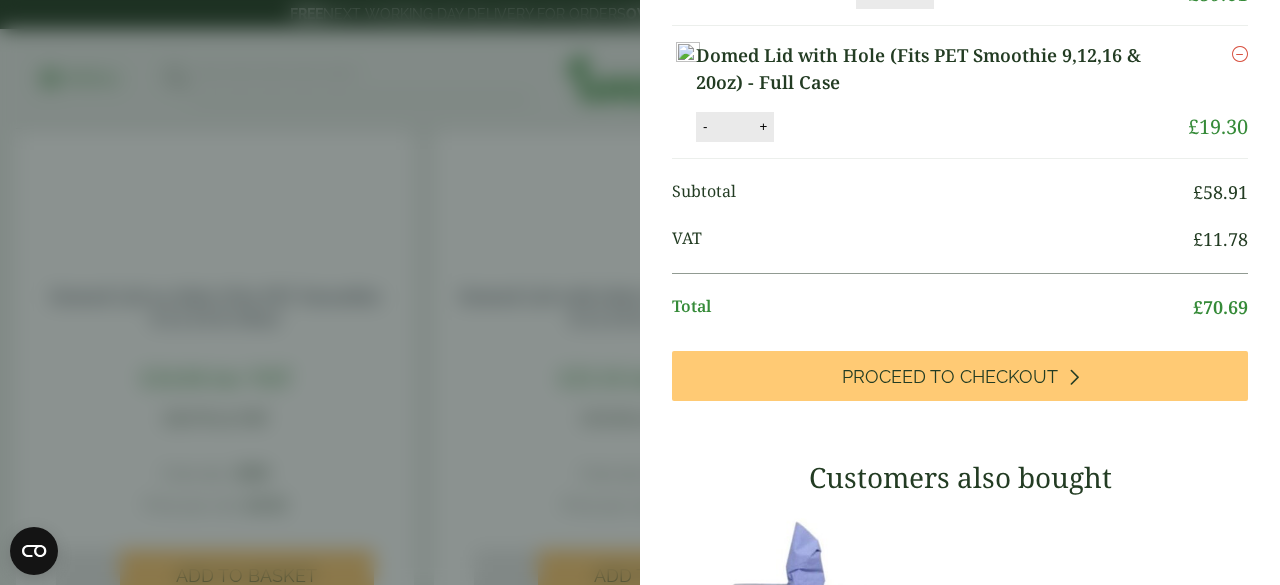 scroll, scrollTop: 336, scrollLeft: 0, axis: vertical 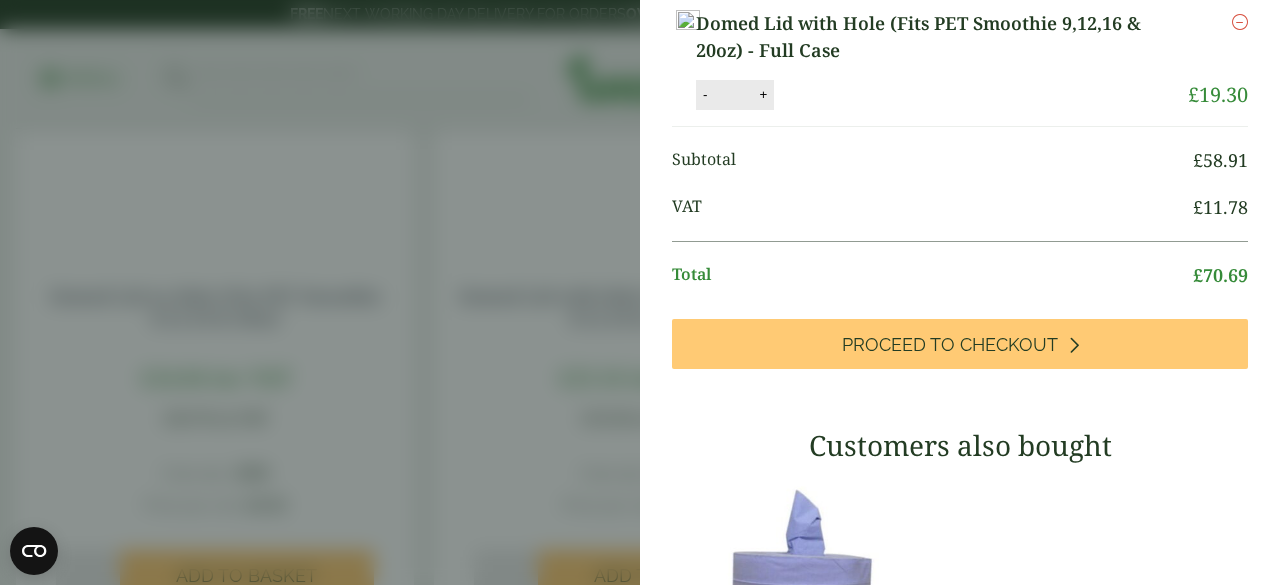 click on "My Basket
12oz Clear PET Smoothie Cup MG12 - Full Case
12oz Clear PET Smoothie Cup MG12 - Full Case quantity
- * +
Update
Remove
£" at bounding box center [640, 292] 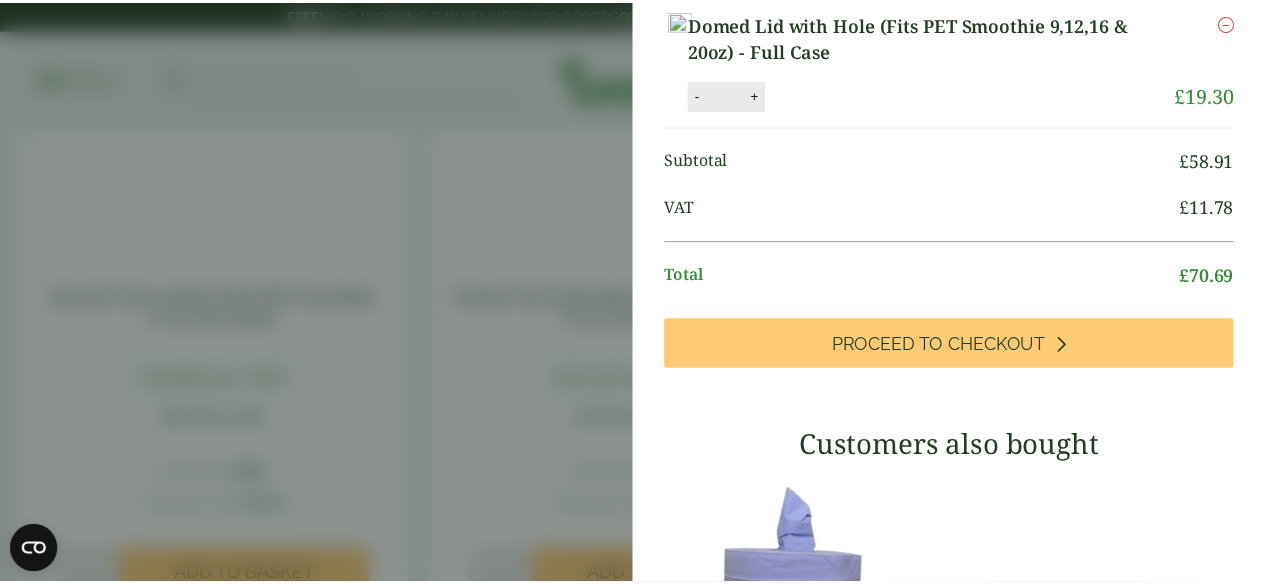 scroll, scrollTop: 228, scrollLeft: 0, axis: vertical 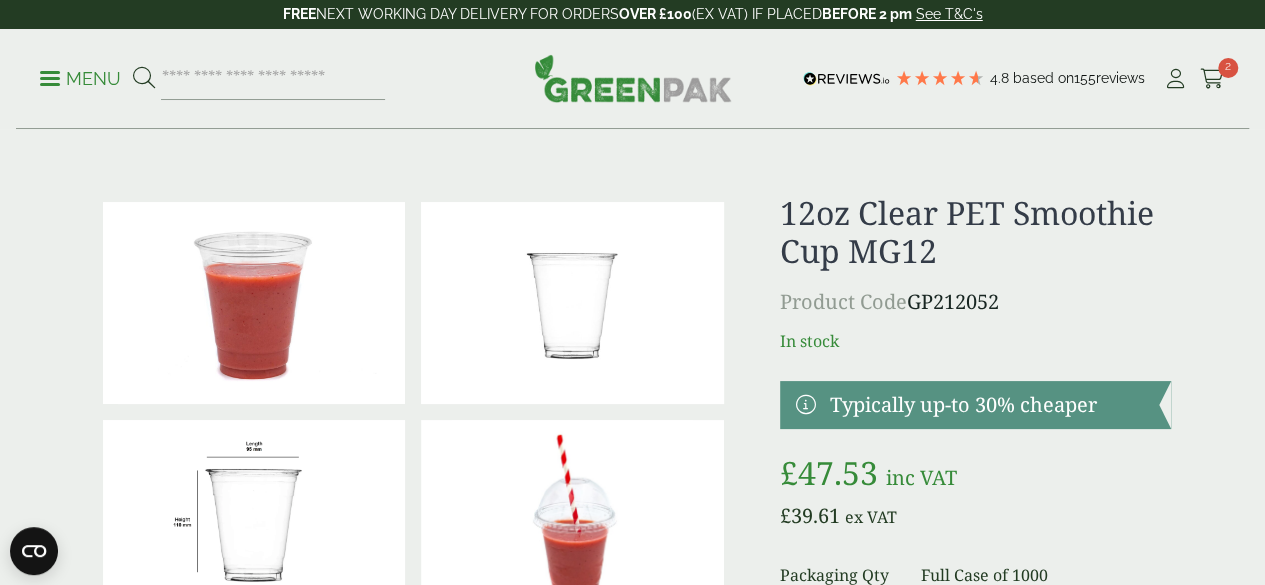 click on "Menu" at bounding box center (80, 79) 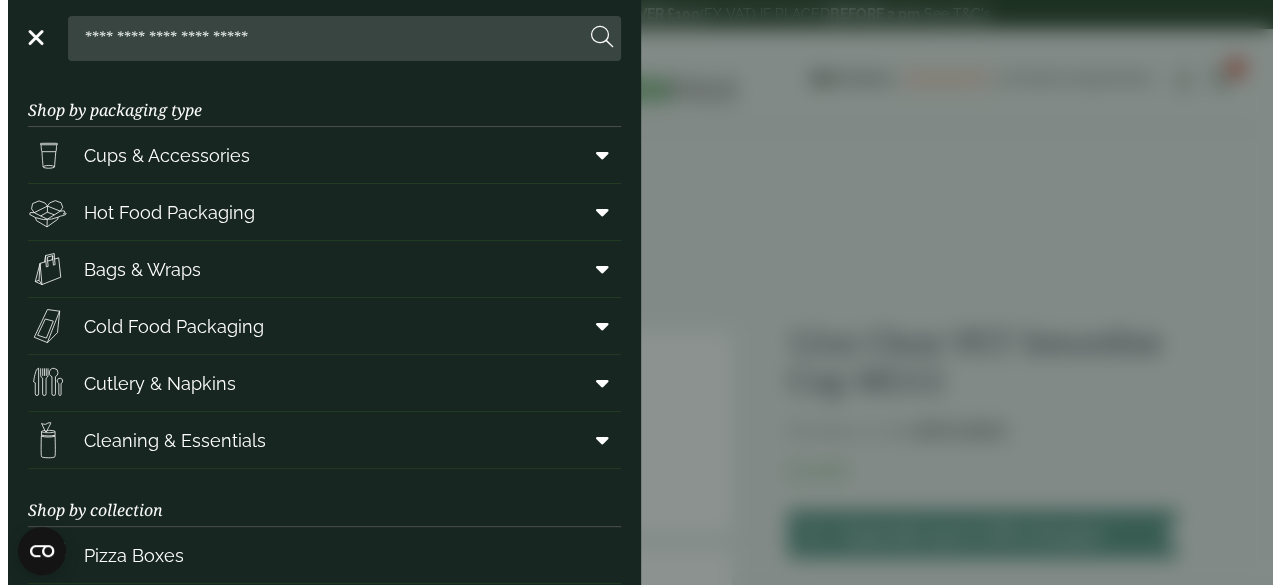 scroll, scrollTop: 230, scrollLeft: 0, axis: vertical 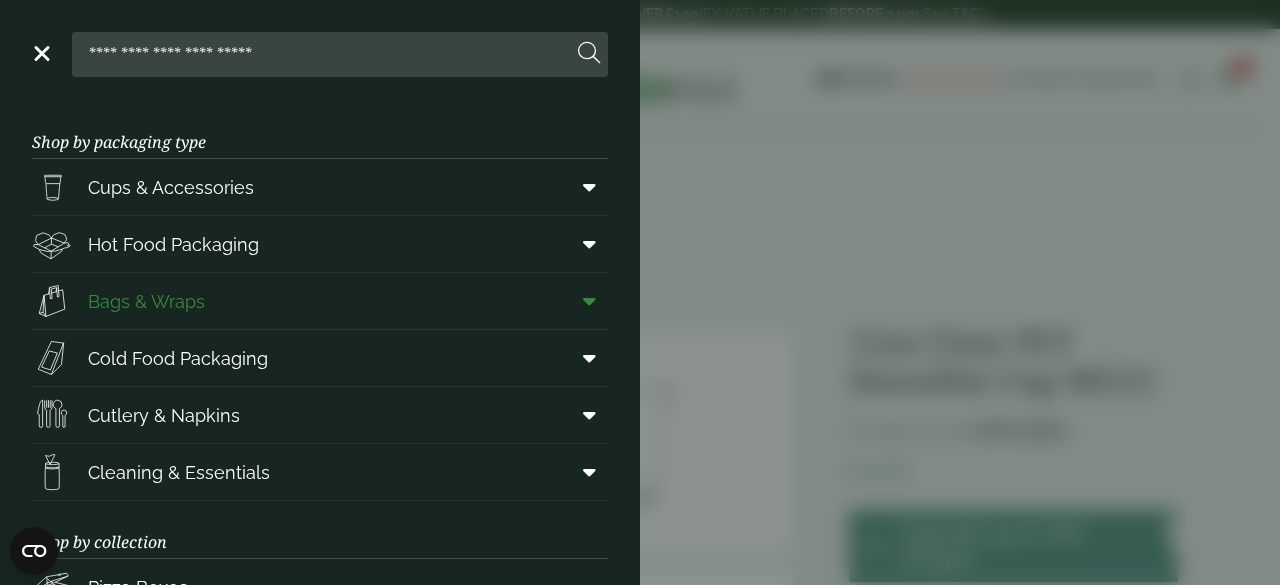 click on "Bags & Wraps" at bounding box center [146, 301] 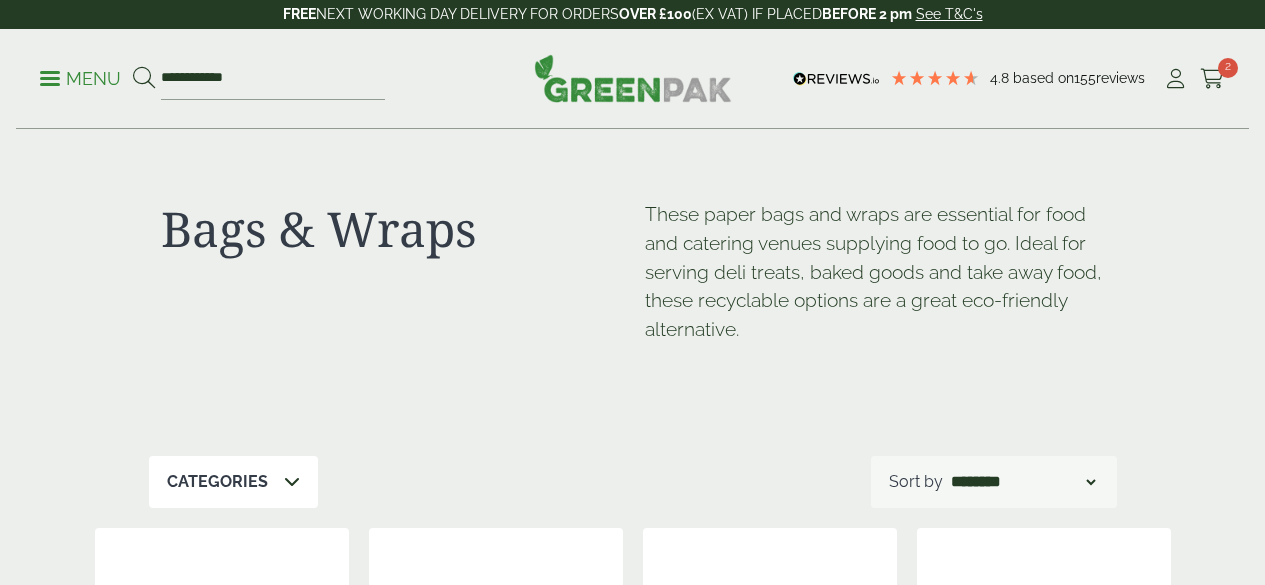 scroll, scrollTop: 0, scrollLeft: 0, axis: both 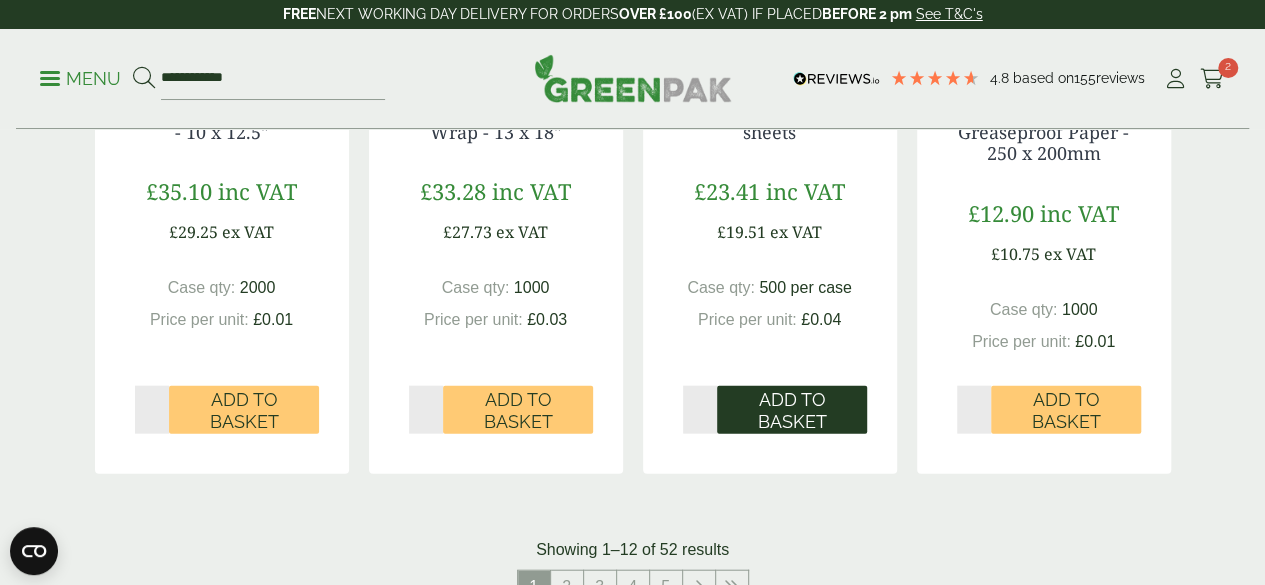 click on "Add to Basket" at bounding box center [792, 410] 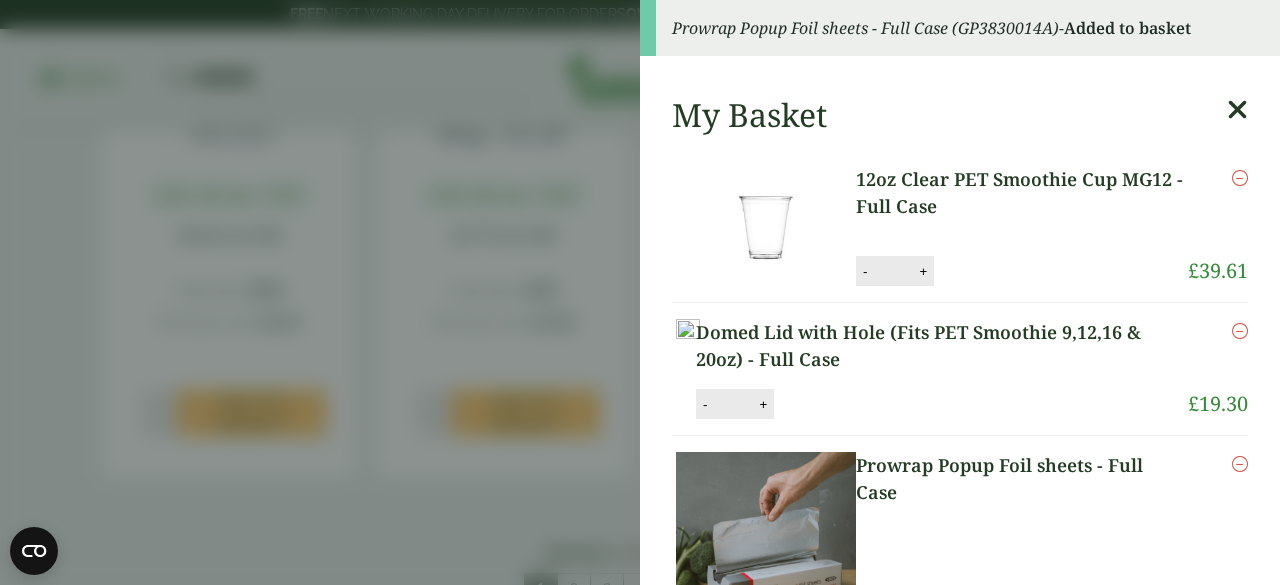 click on "Prowrap Popup Foil sheets - Full Case (GP3830014A)  -  Added to basket
My Basket
12oz Clear PET Smoothie Cup MG12 - Full Case
12oz Clear PET Smoothie Cup MG12 - Full Case quantity
- * +
Update
Remove
£" at bounding box center (640, 292) 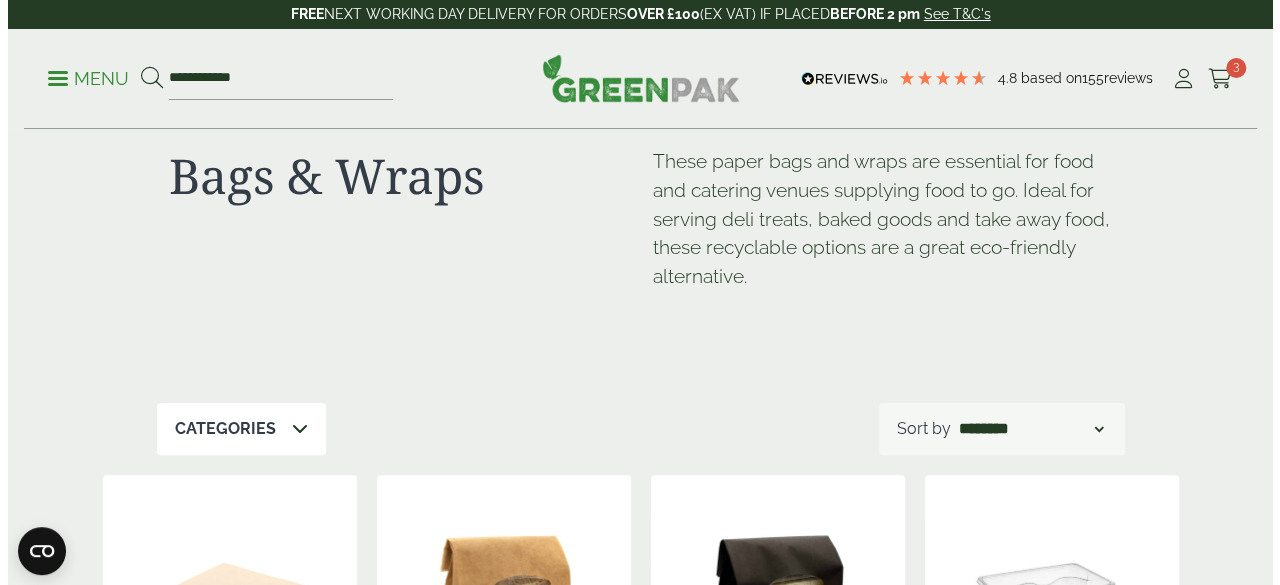 scroll, scrollTop: 0, scrollLeft: 0, axis: both 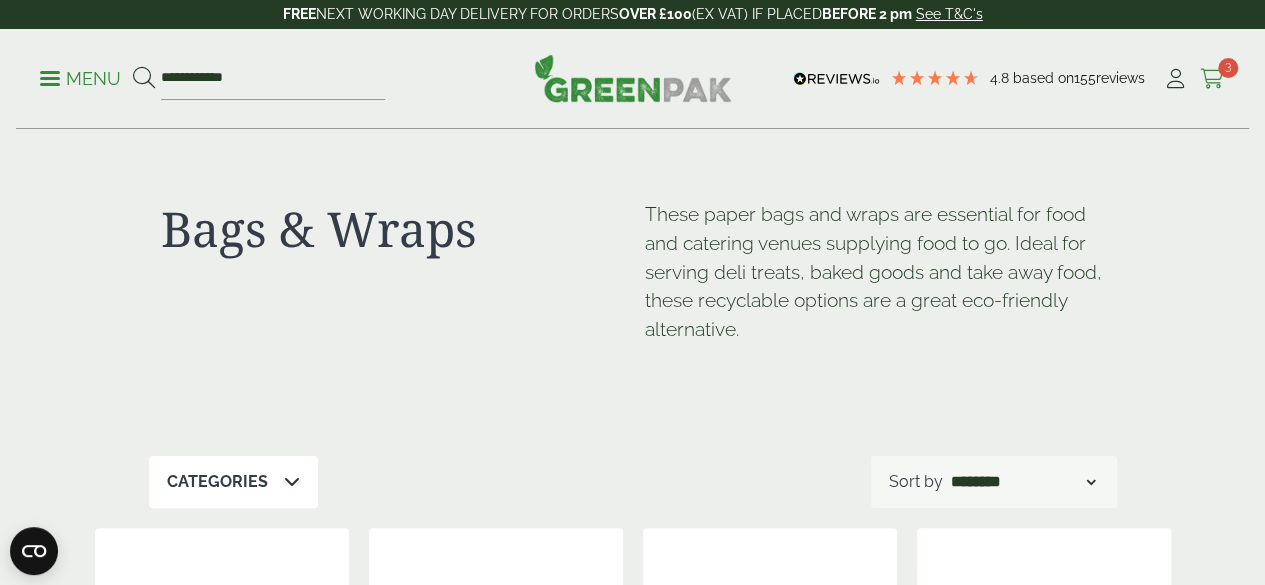click at bounding box center (1212, 79) 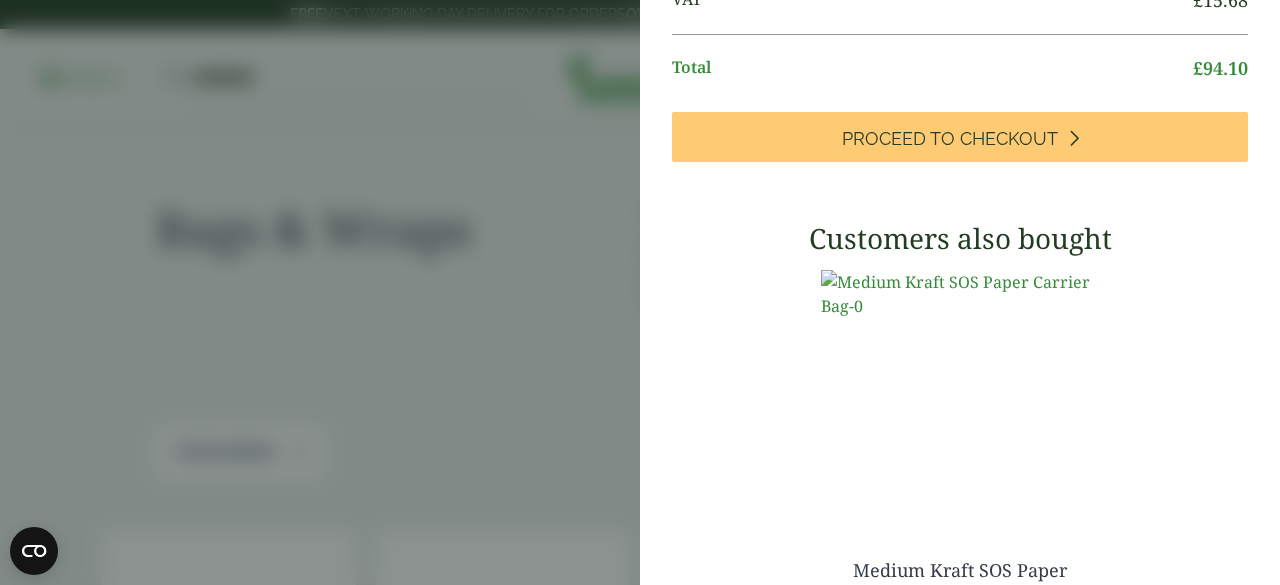 scroll, scrollTop: 664, scrollLeft: 0, axis: vertical 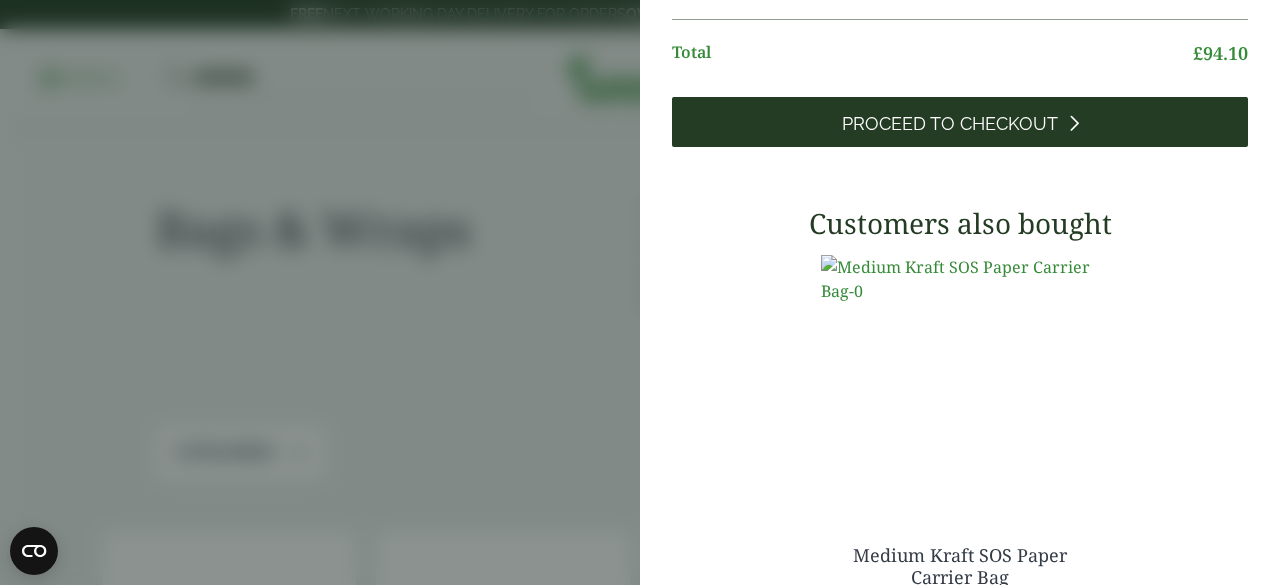 click on "Proceed to Checkout" at bounding box center (960, 122) 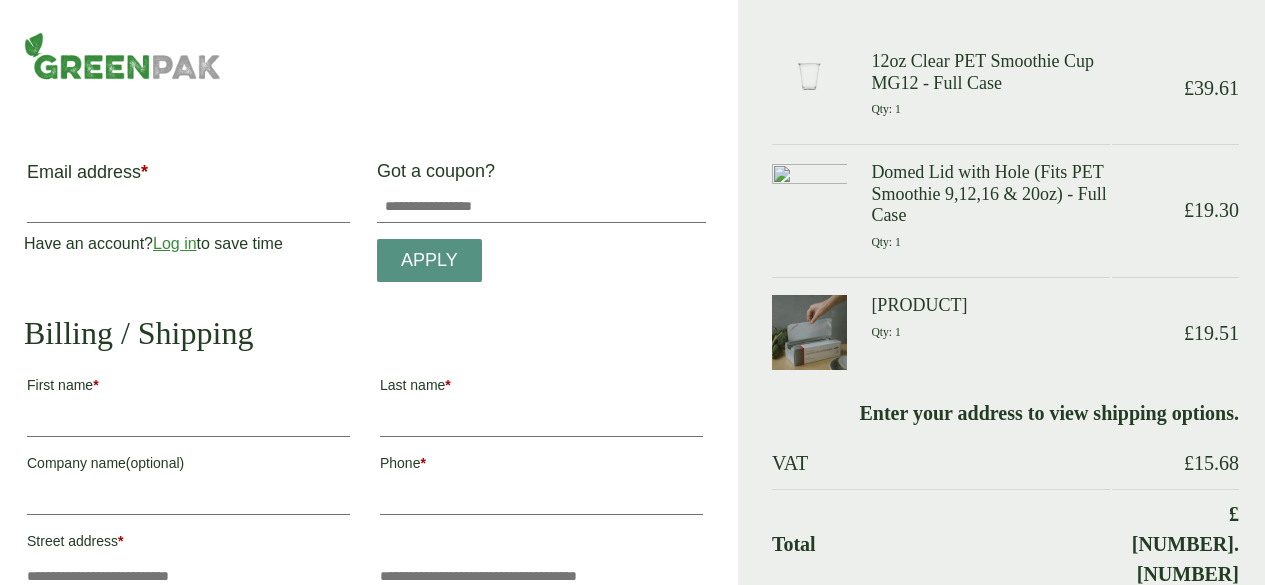 scroll, scrollTop: 0, scrollLeft: 0, axis: both 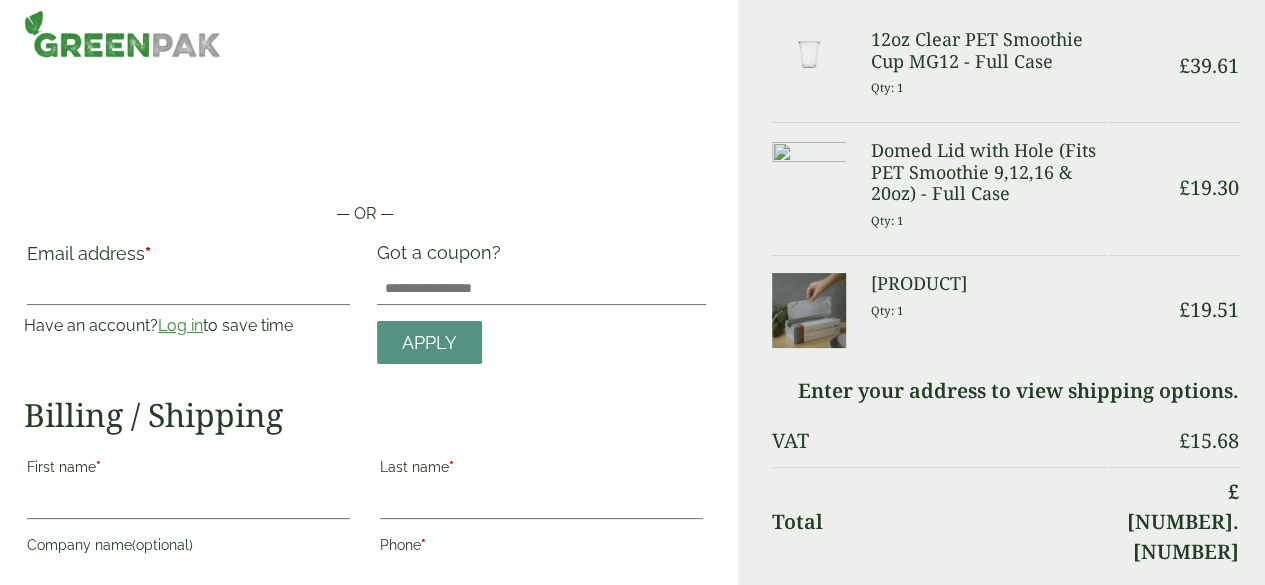 click on "— OR —
Email address  *
Have an account?  Log in  to save time
Username or email address  * Password  *
Apply" at bounding box center [369, 566] 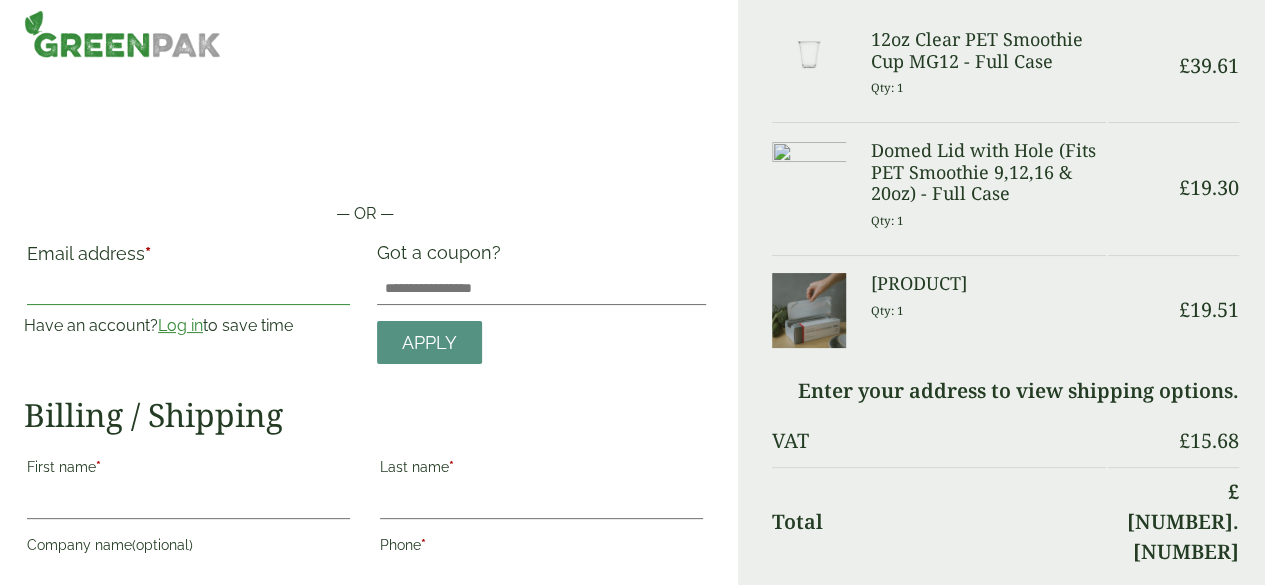 click on "Email address  *" at bounding box center (188, 289) 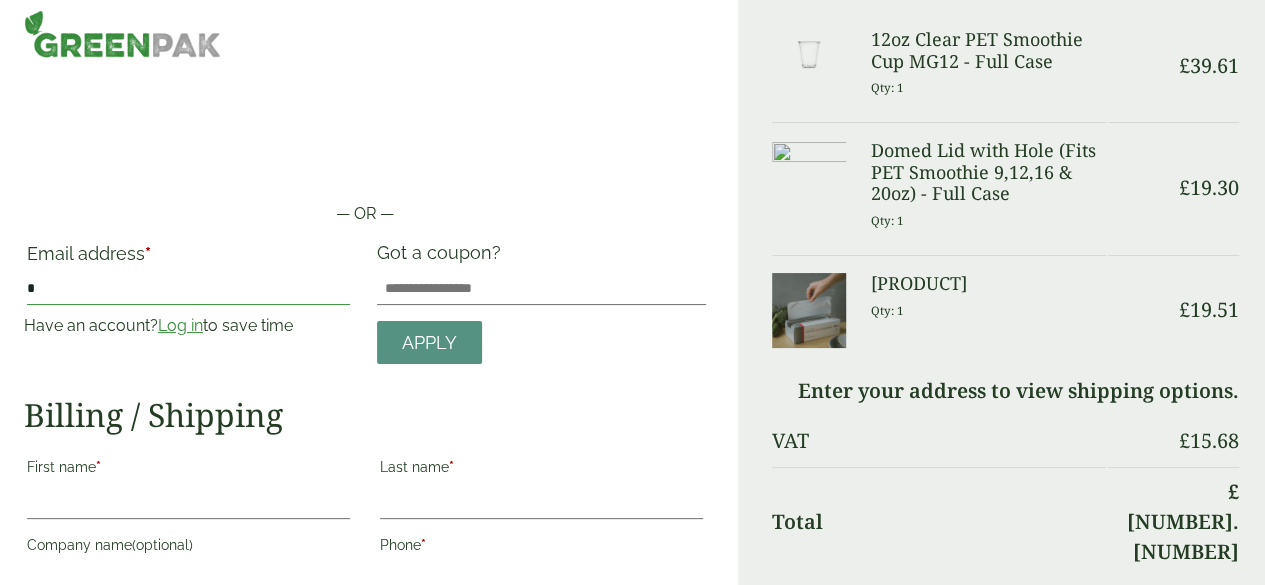 type on "**********" 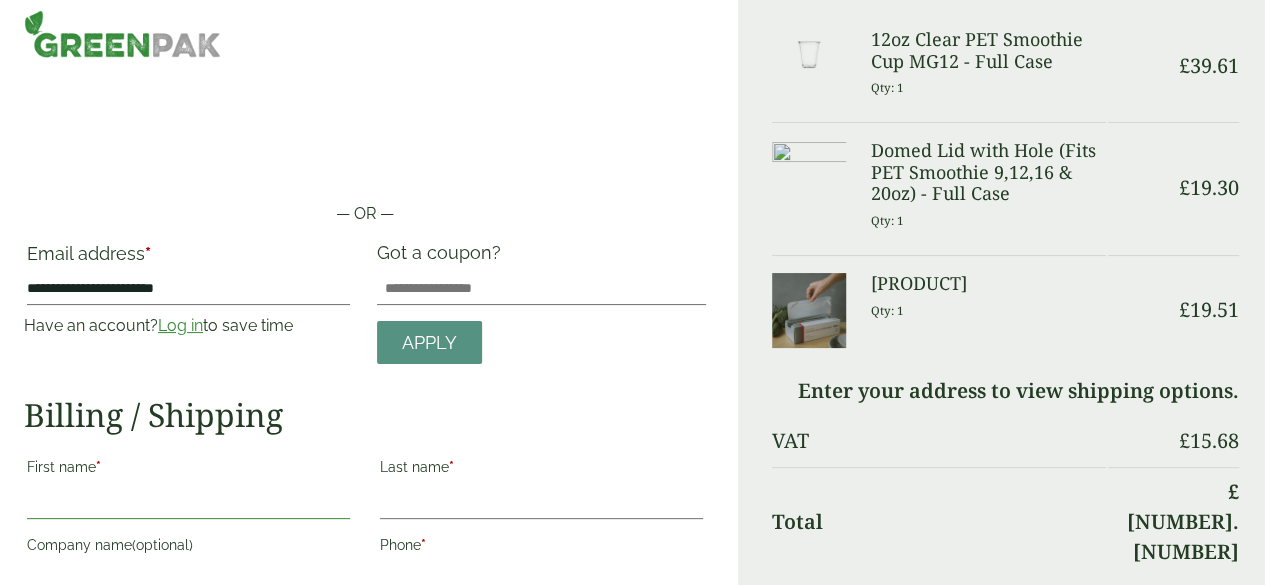 type on "******" 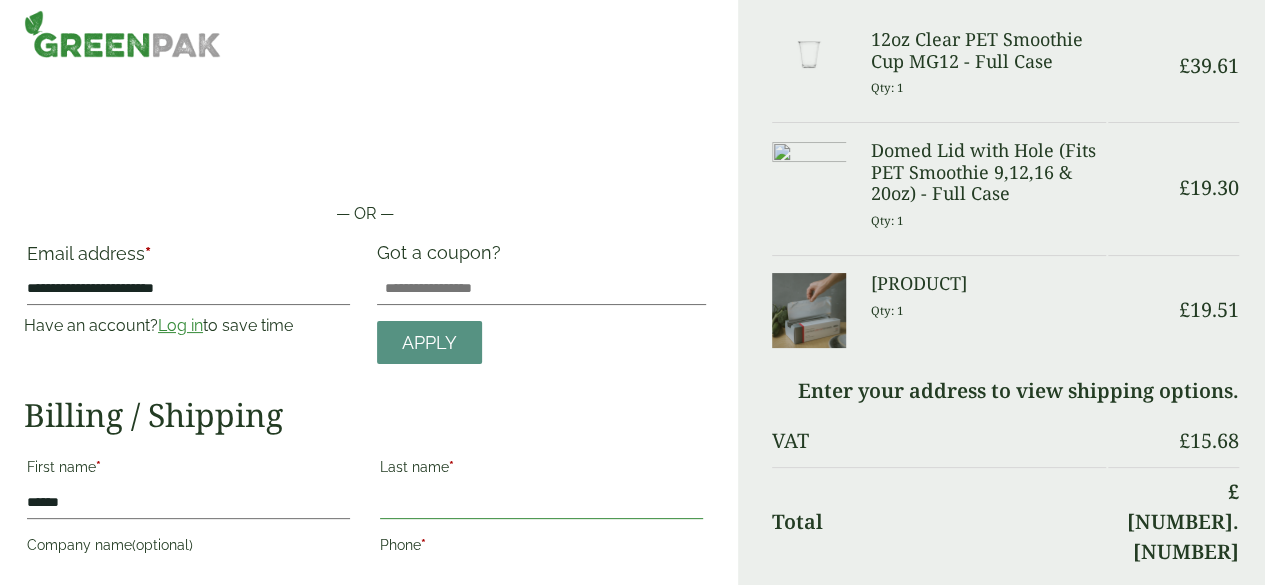 type on "******" 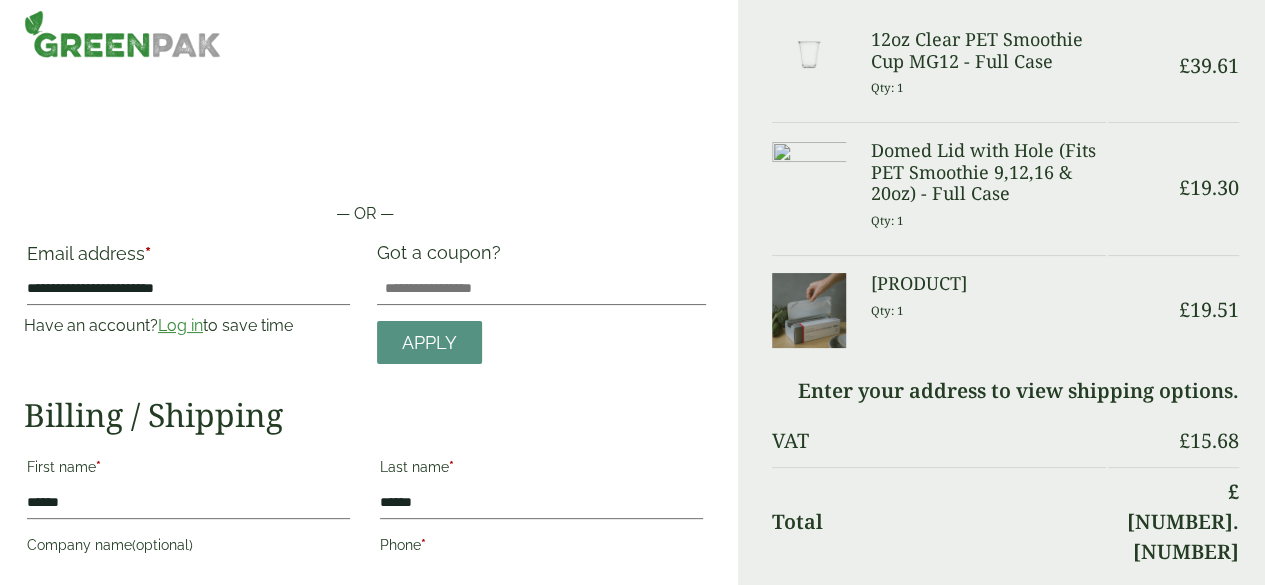 type on "******" 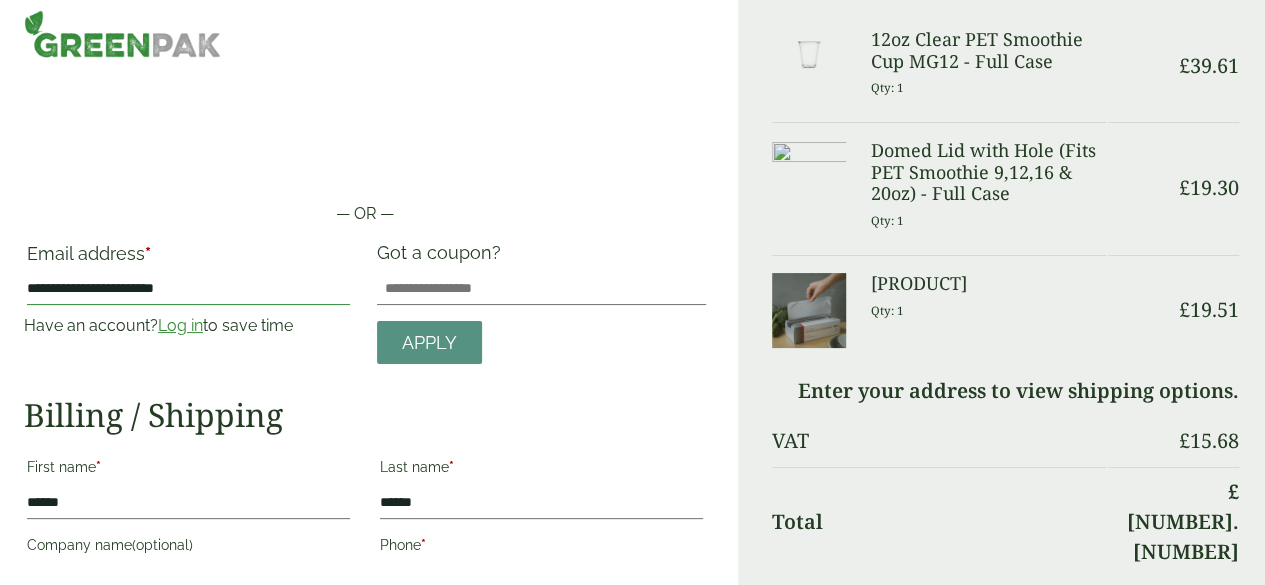 scroll, scrollTop: 543, scrollLeft: 0, axis: vertical 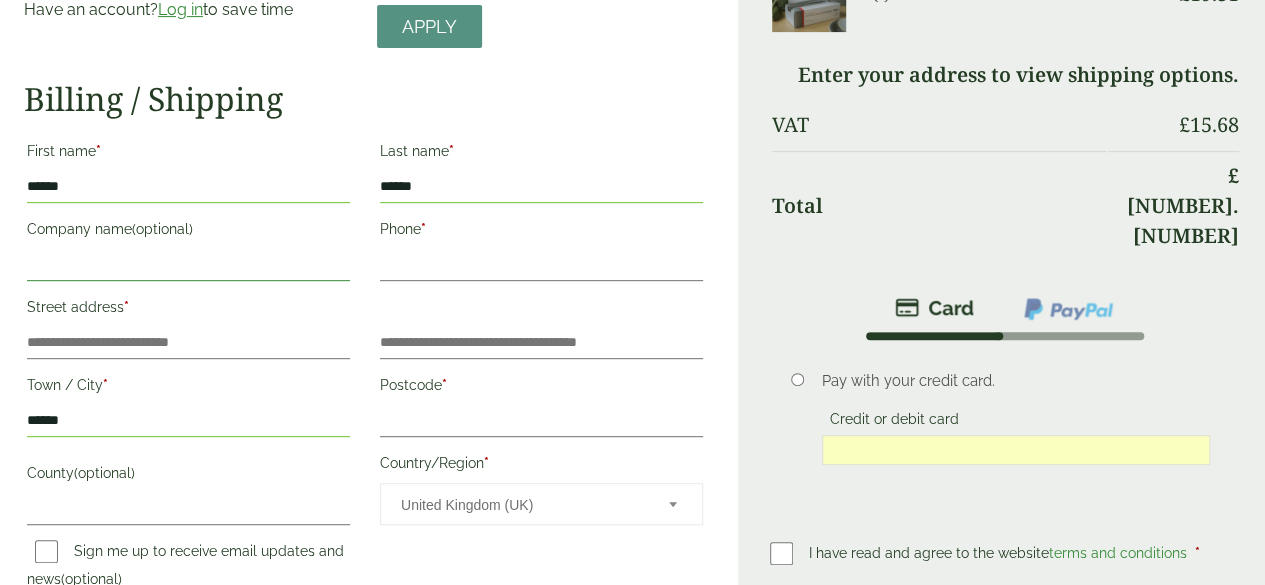 click on "Company name  (optional)" at bounding box center [188, 265] 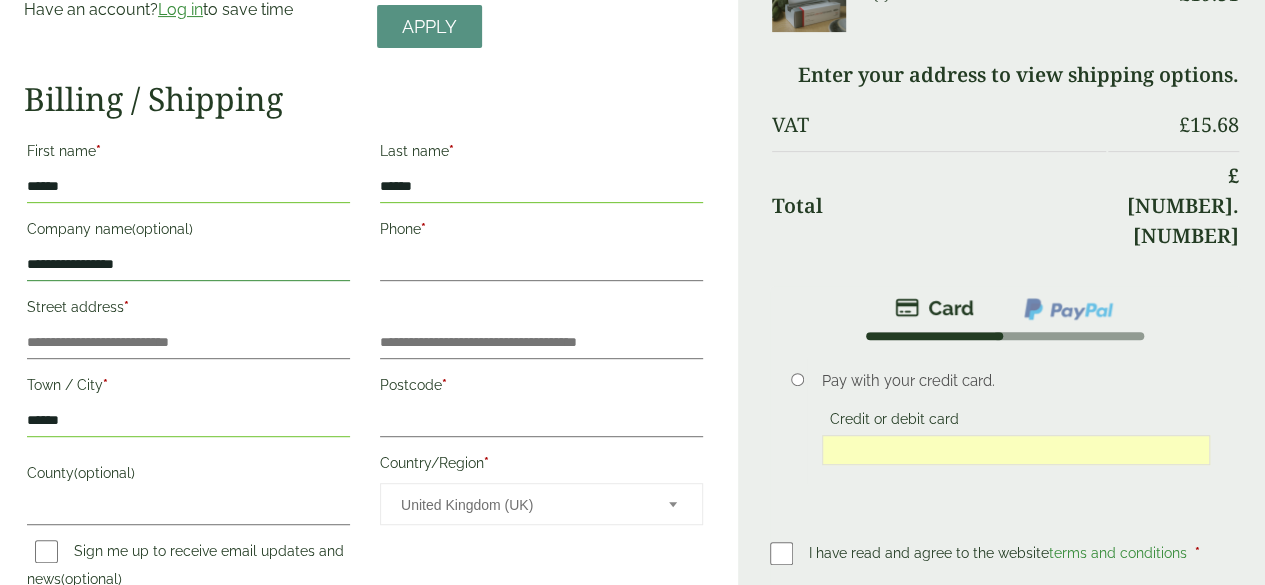 type on "**********" 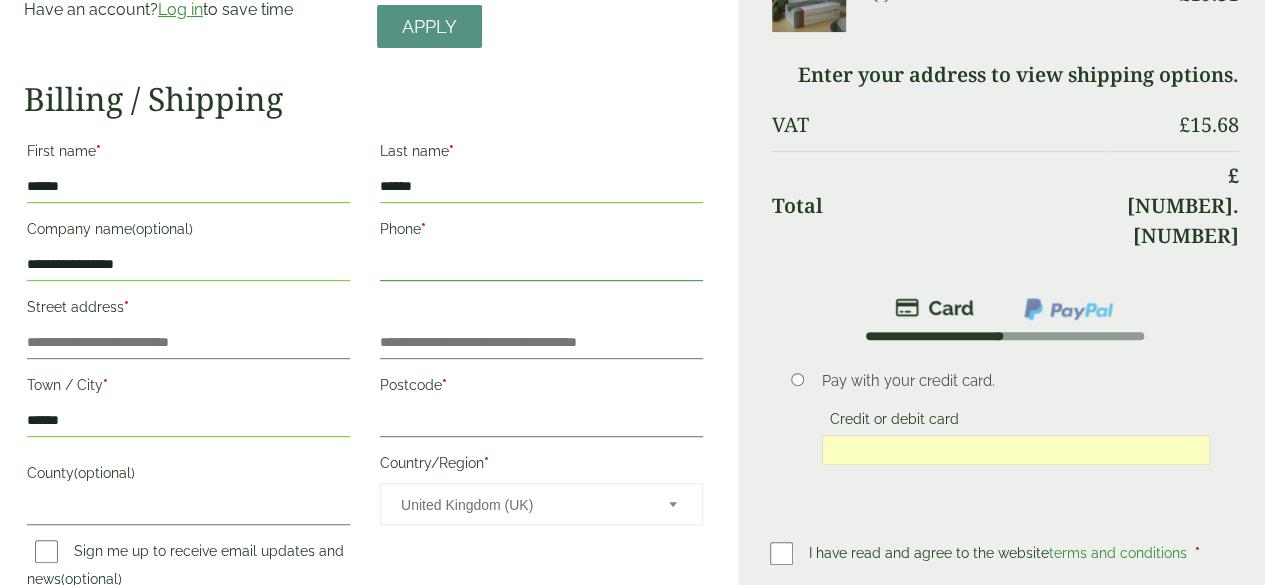 click on "Phone  *" at bounding box center [541, 265] 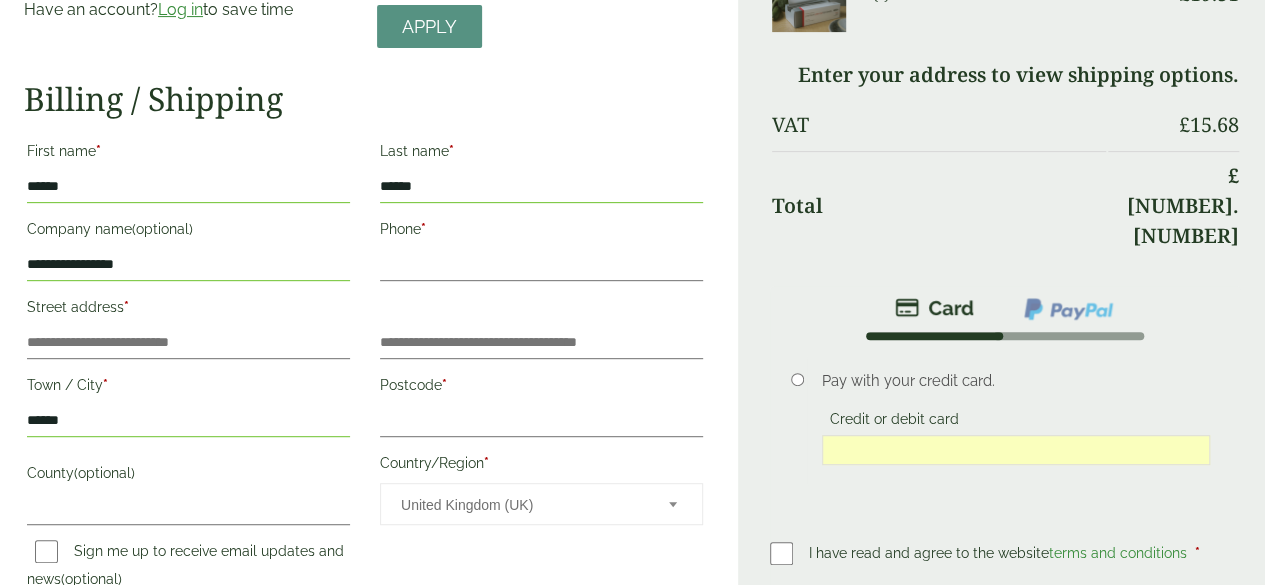 click on "Phone  *" at bounding box center [541, 251] 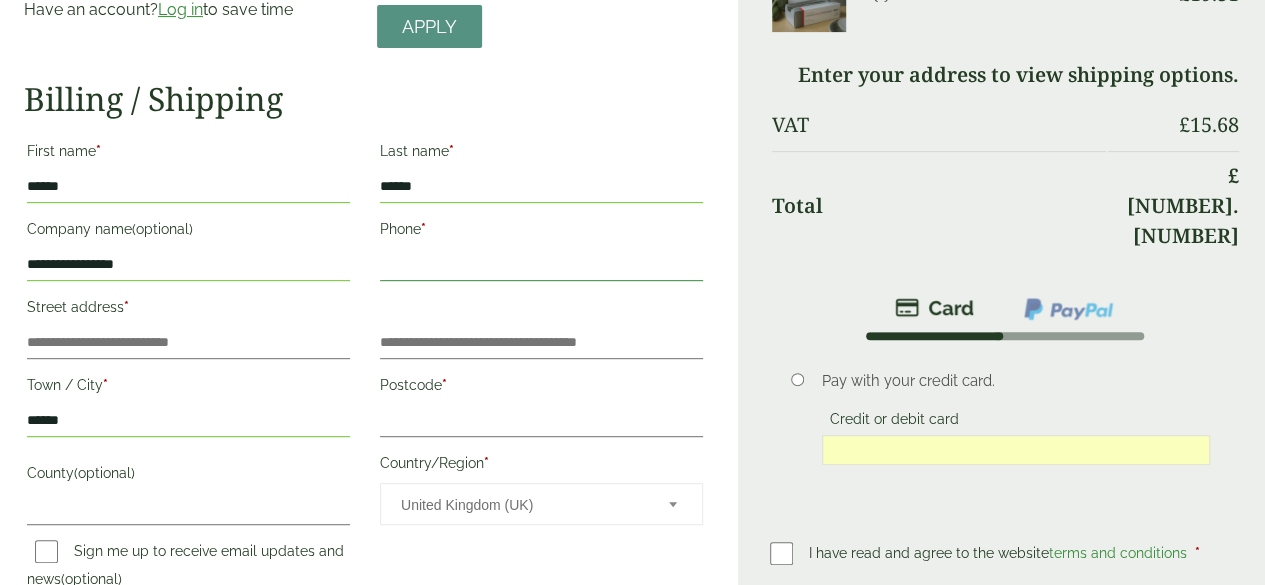 click on "Phone  *" at bounding box center (541, 265) 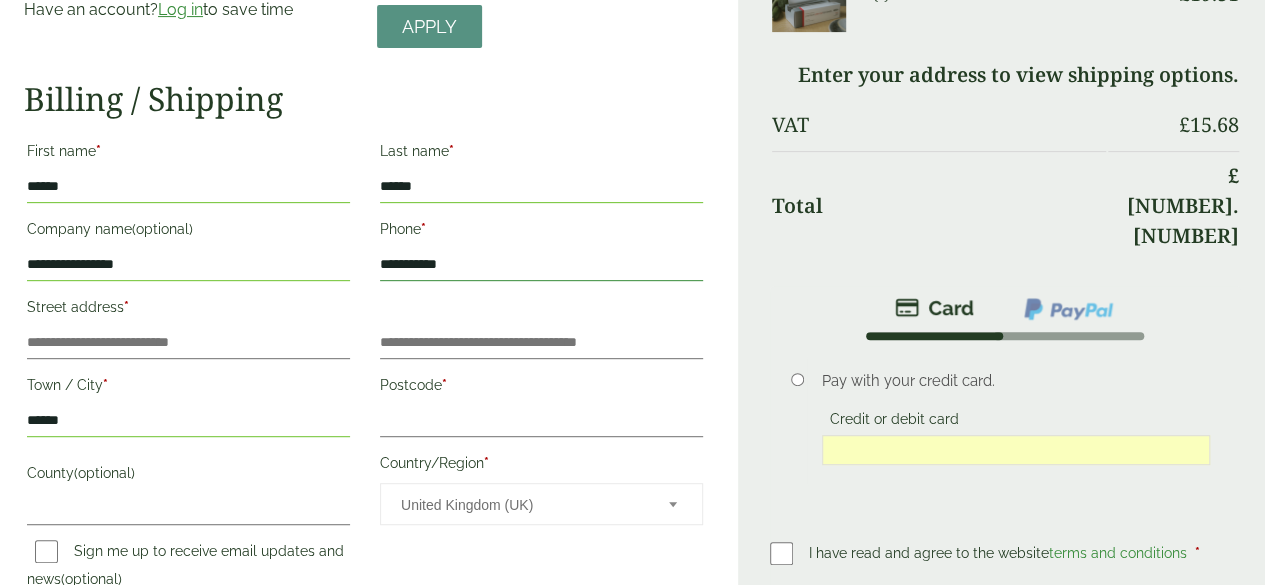 type on "**********" 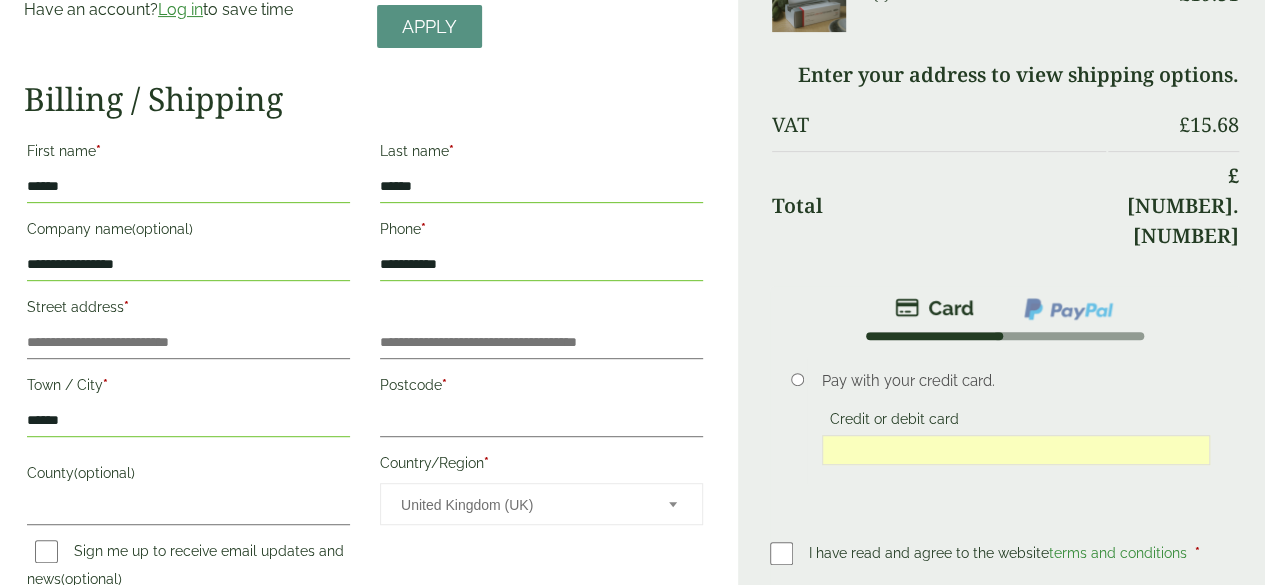 click on "Street address  *" at bounding box center [188, 310] 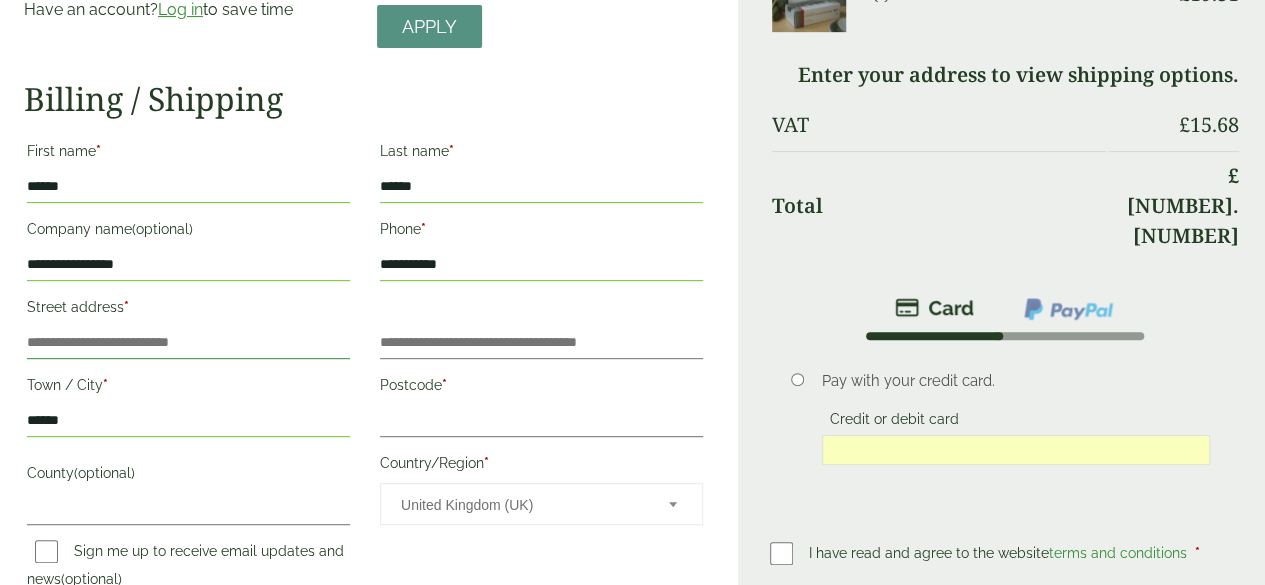 click on "Street address  *" at bounding box center [188, 343] 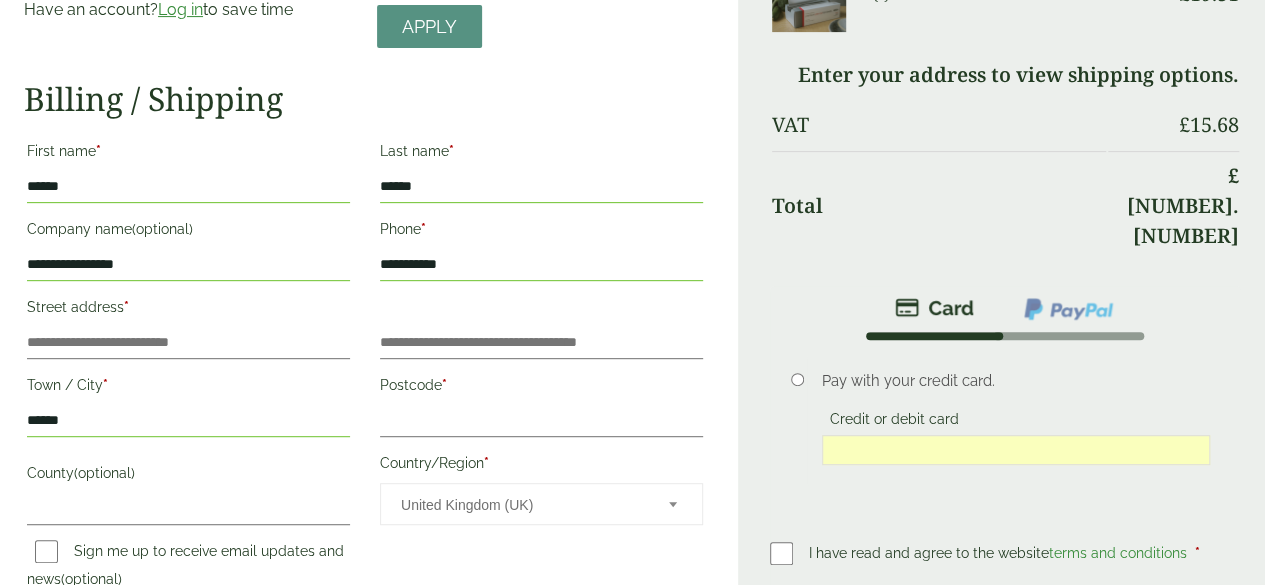 click on "Street address  *" at bounding box center [188, 310] 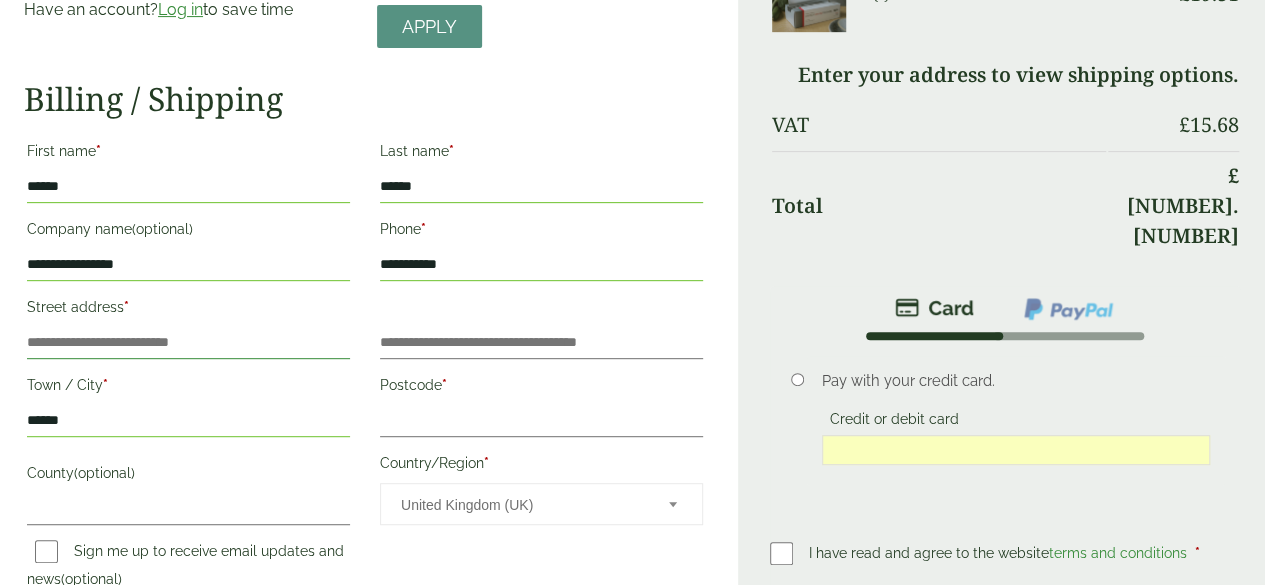 click on "Street address  *" at bounding box center [188, 343] 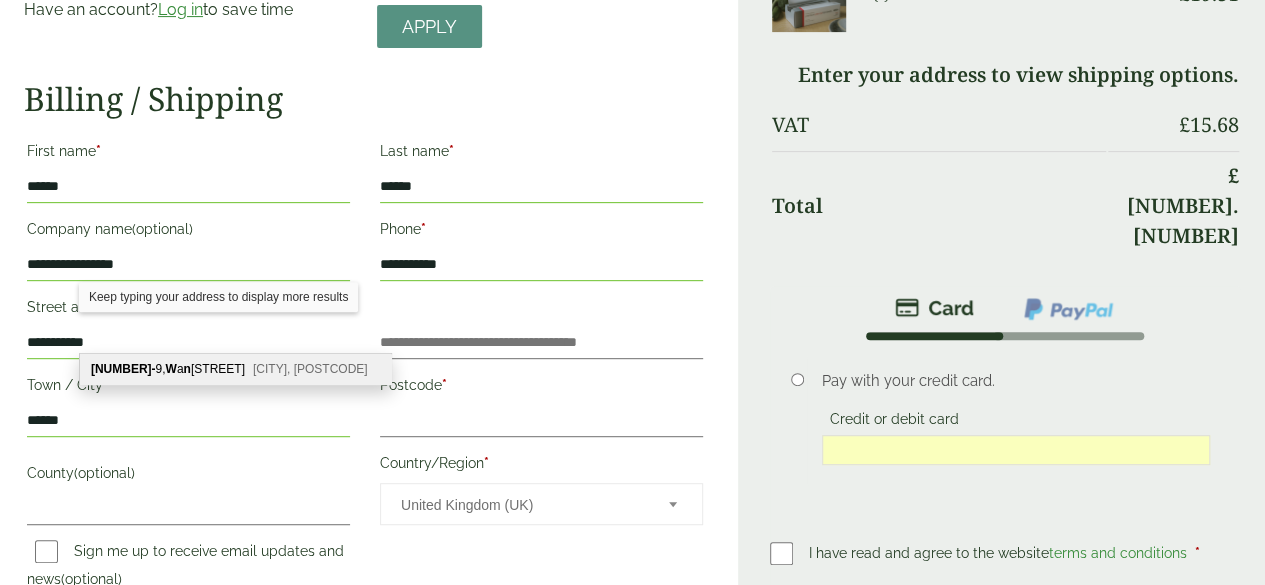 click on "[NUMBER]- [NUMBER], [STREET] [CITY], [POSTCODE]" at bounding box center (235, 369) 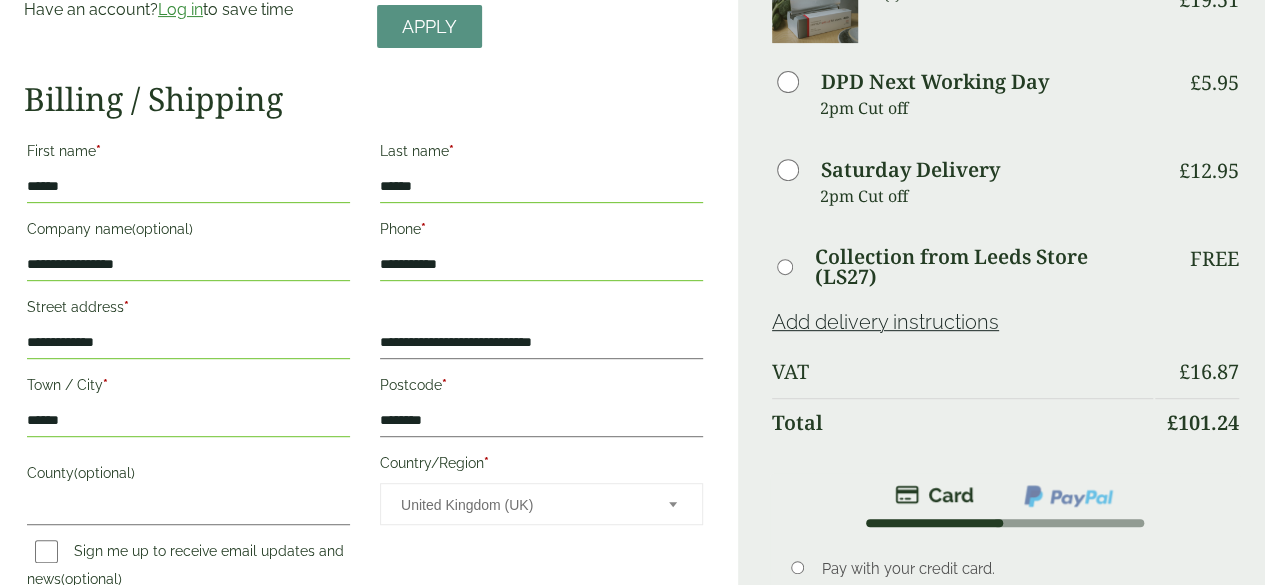 click on "**********" at bounding box center [188, 343] 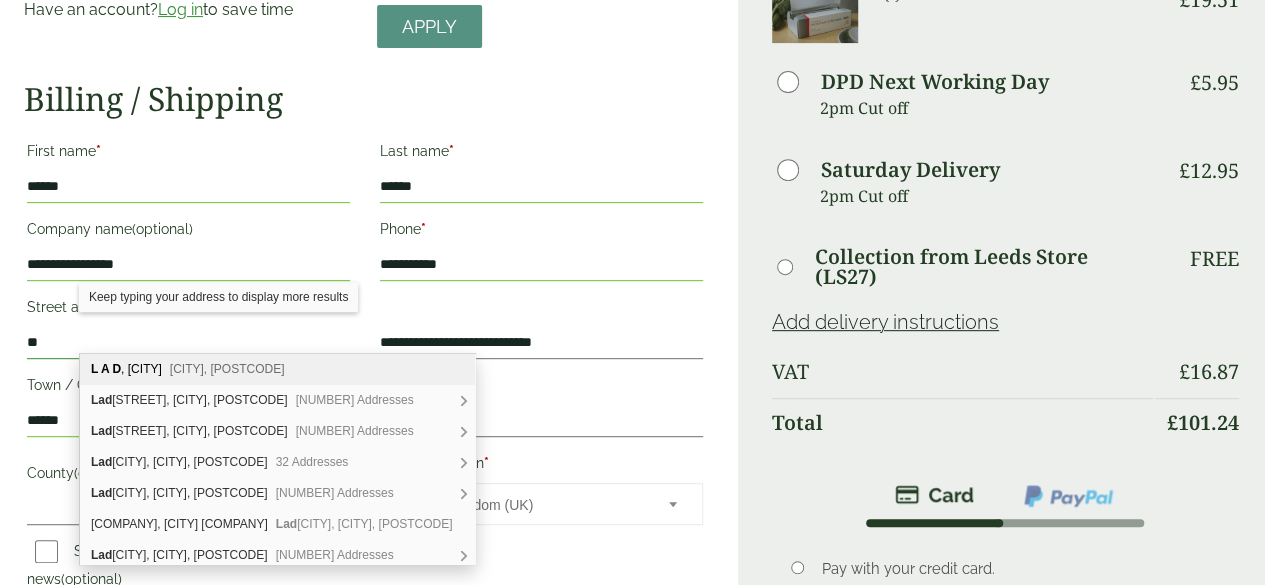 type on "*" 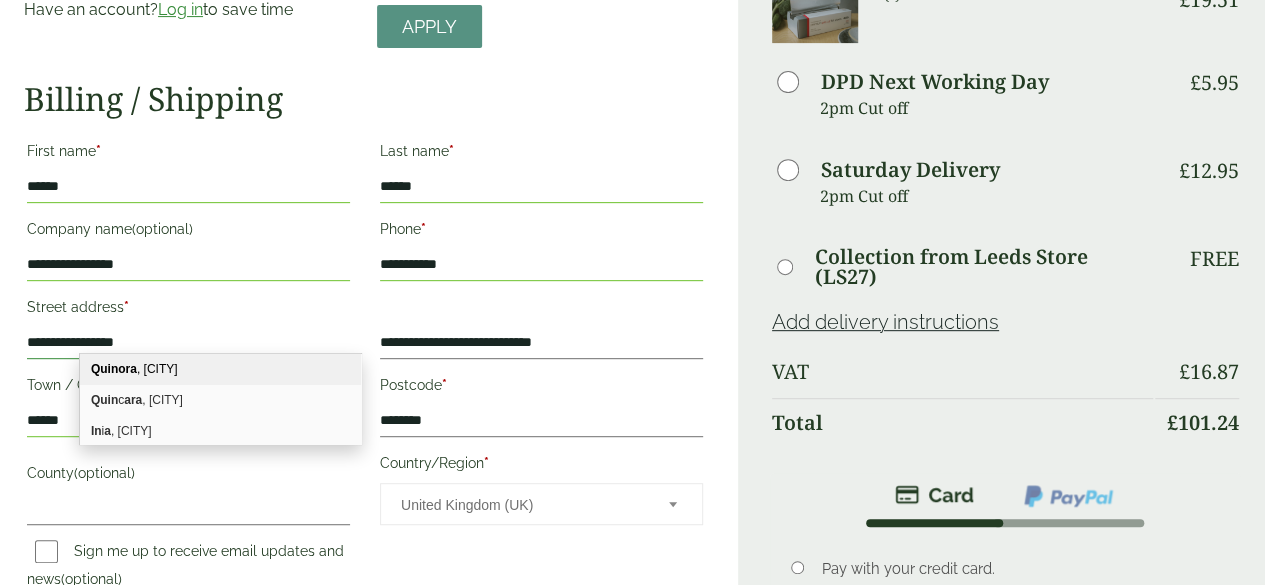 click on "**********" at bounding box center (188, 343) 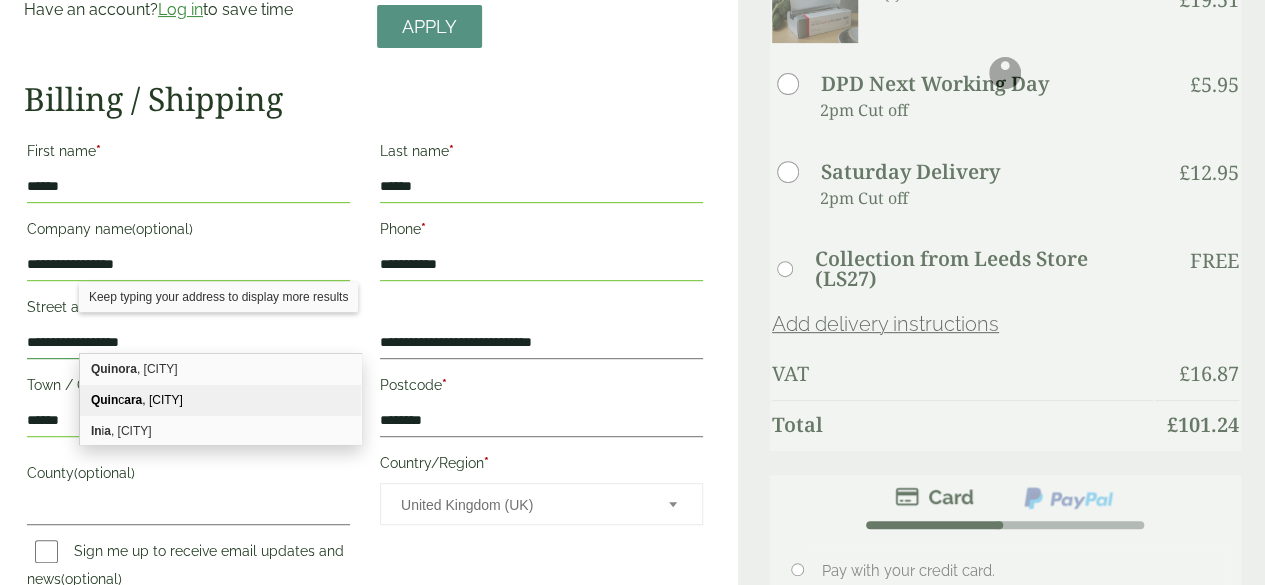 type on "**********" 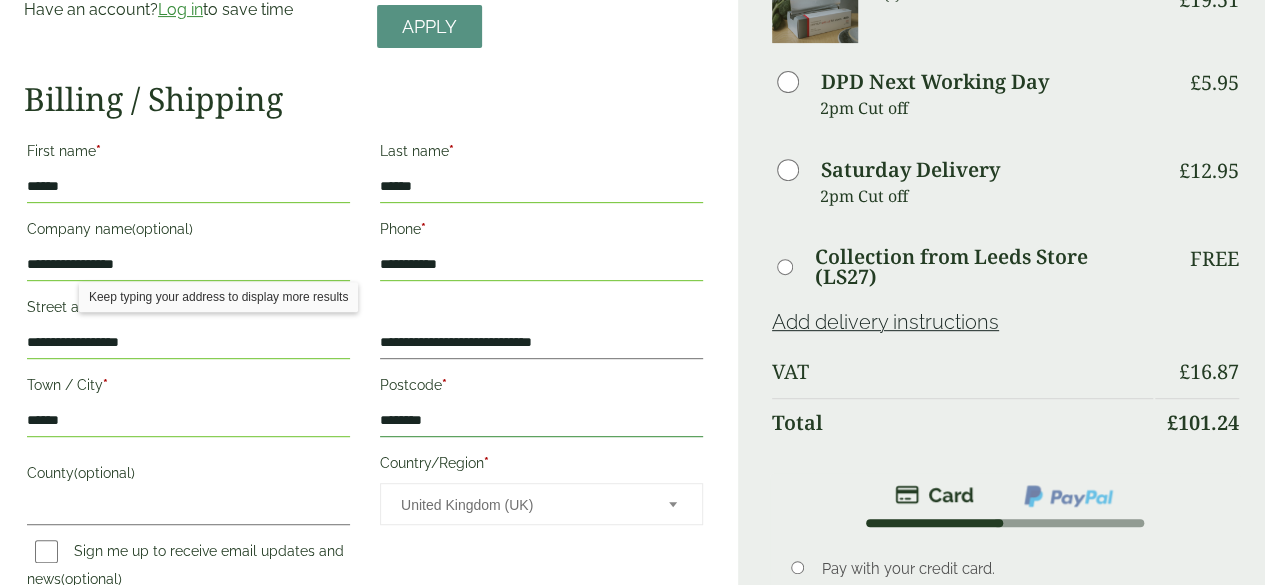 click on "********" at bounding box center [541, 421] 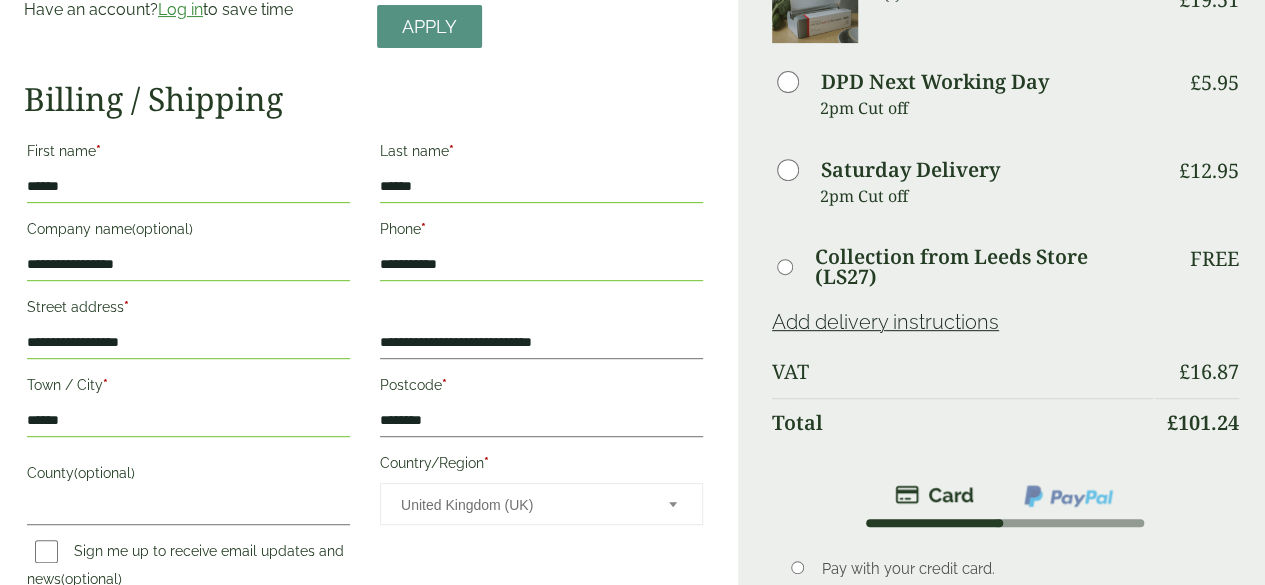 click on "******" at bounding box center (188, 187) 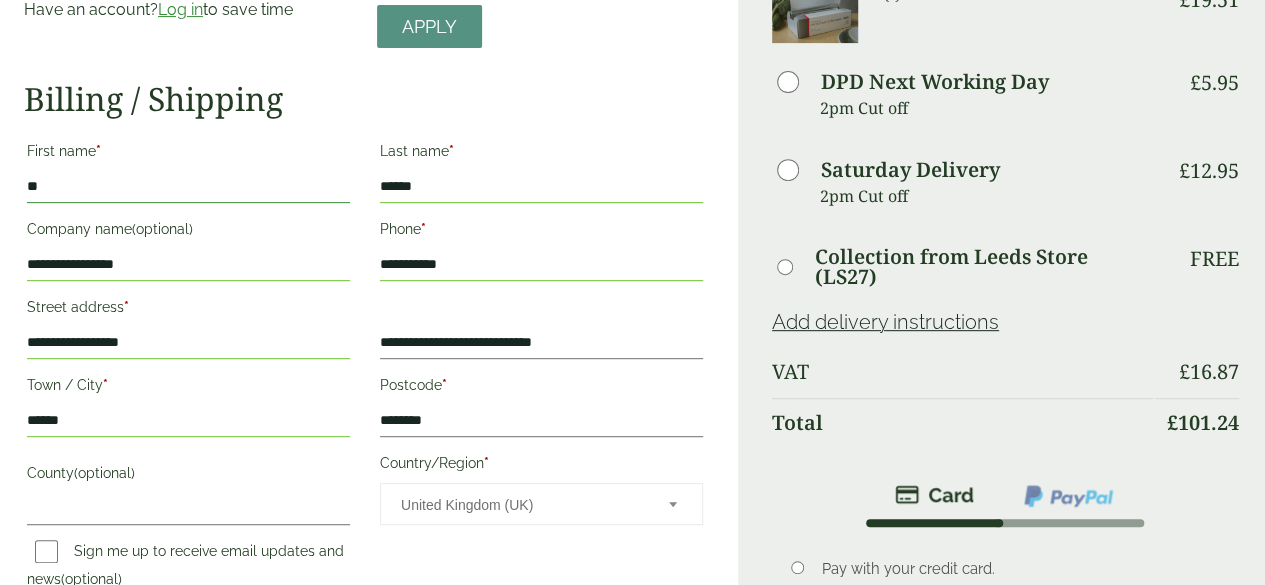 type on "*" 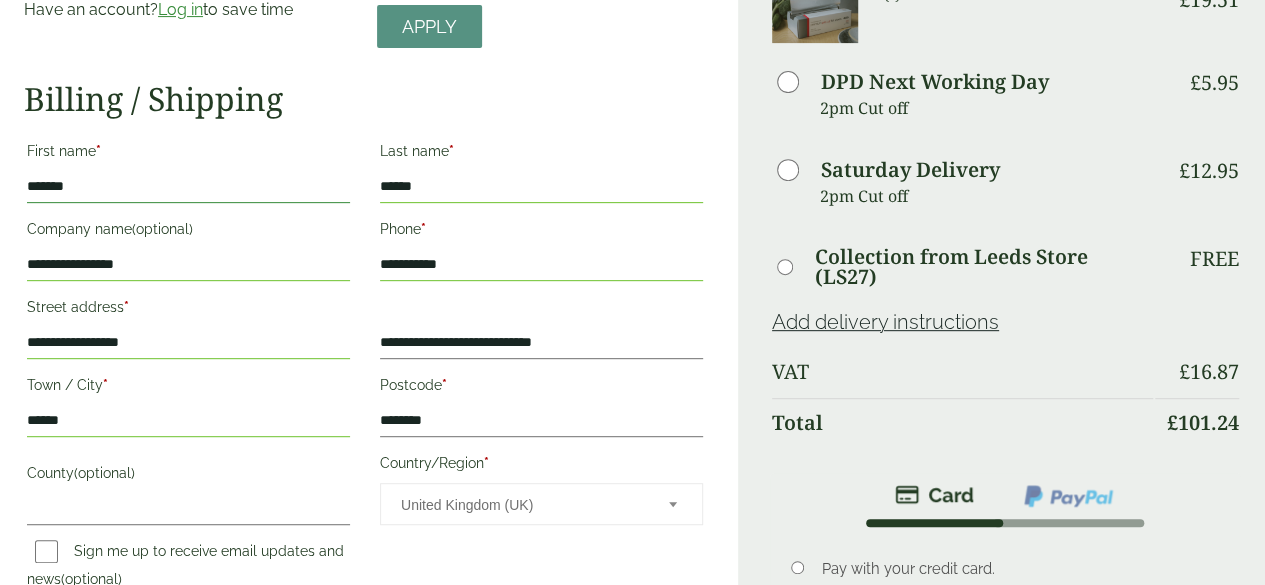 type on "*******" 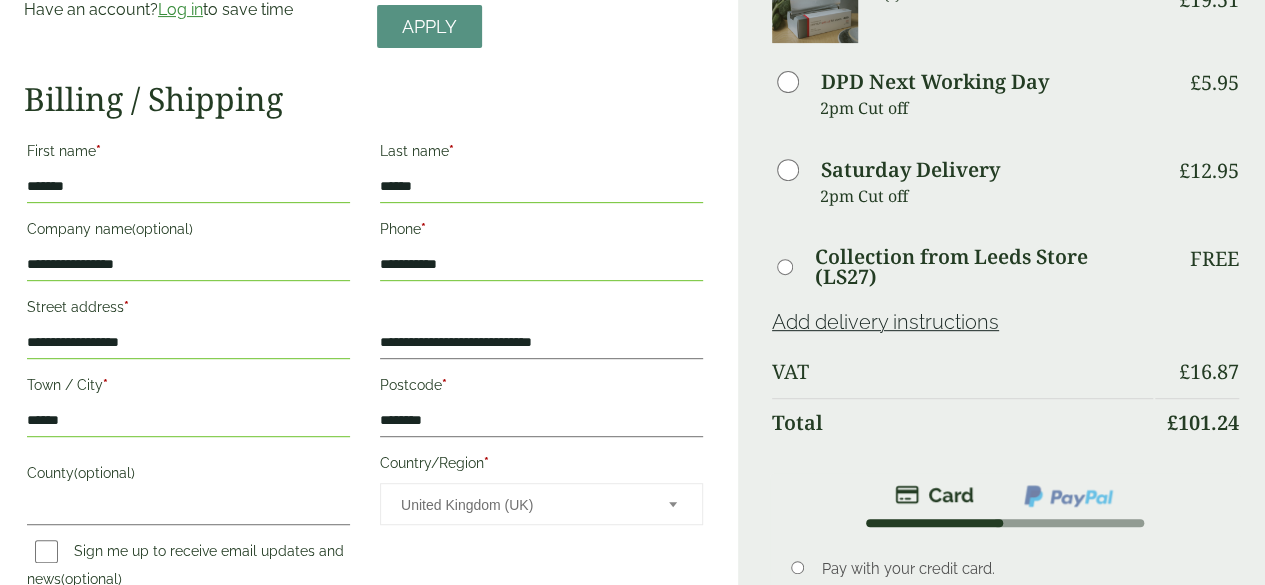 click on "Town / City  *" at bounding box center [188, 388] 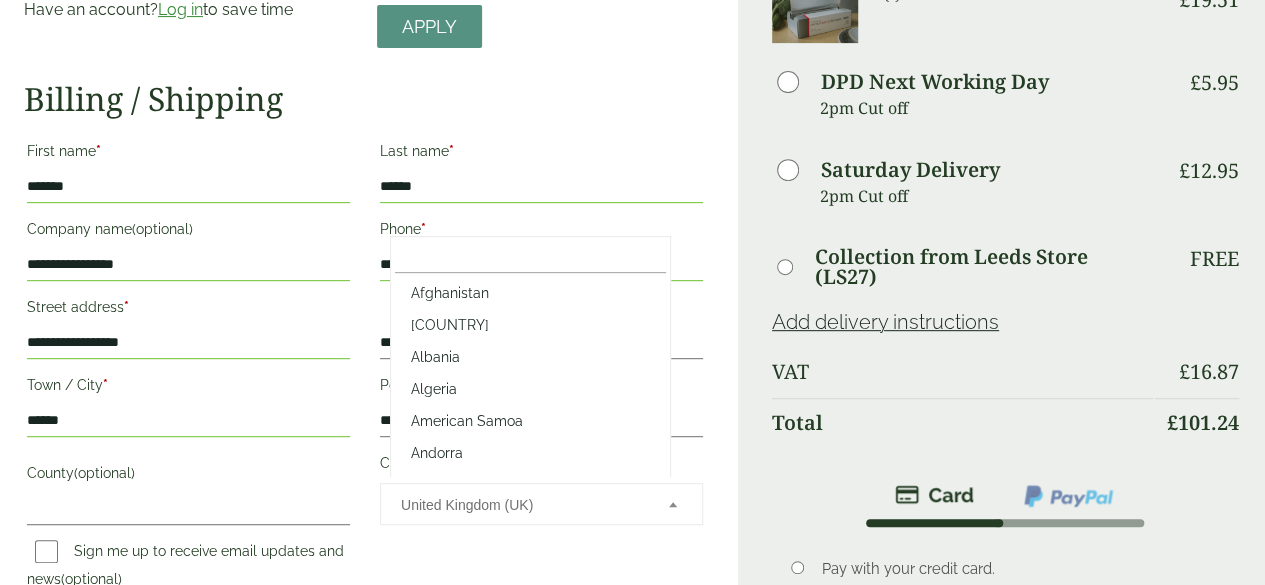 scroll, scrollTop: 7392, scrollLeft: 0, axis: vertical 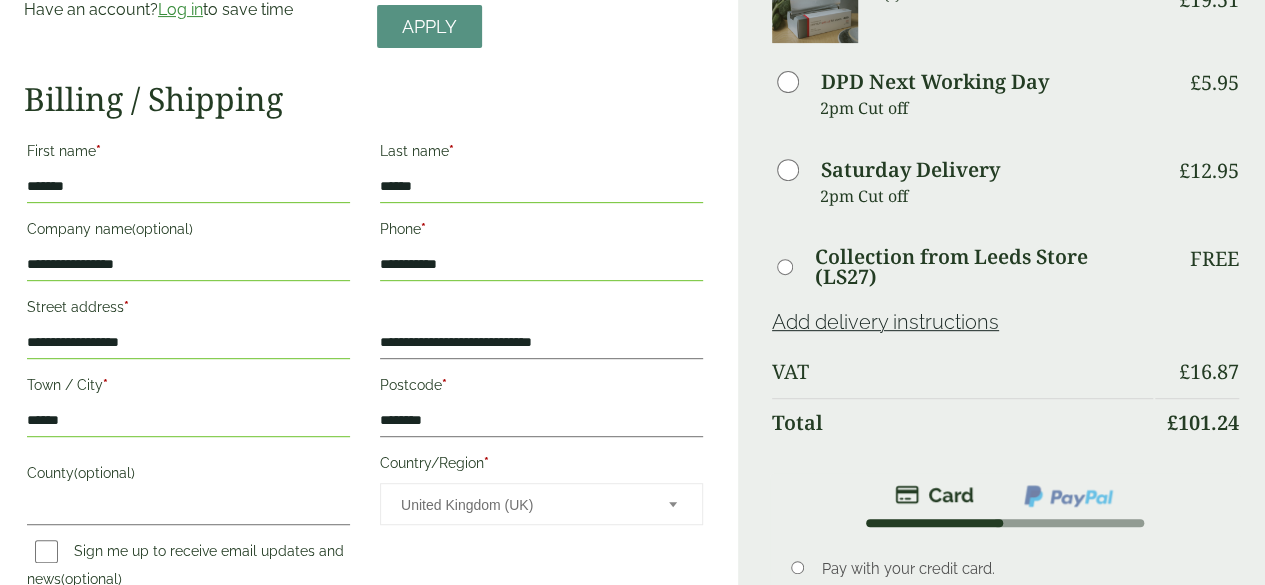 click on "United Kingdom (UK)" at bounding box center (521, 505) 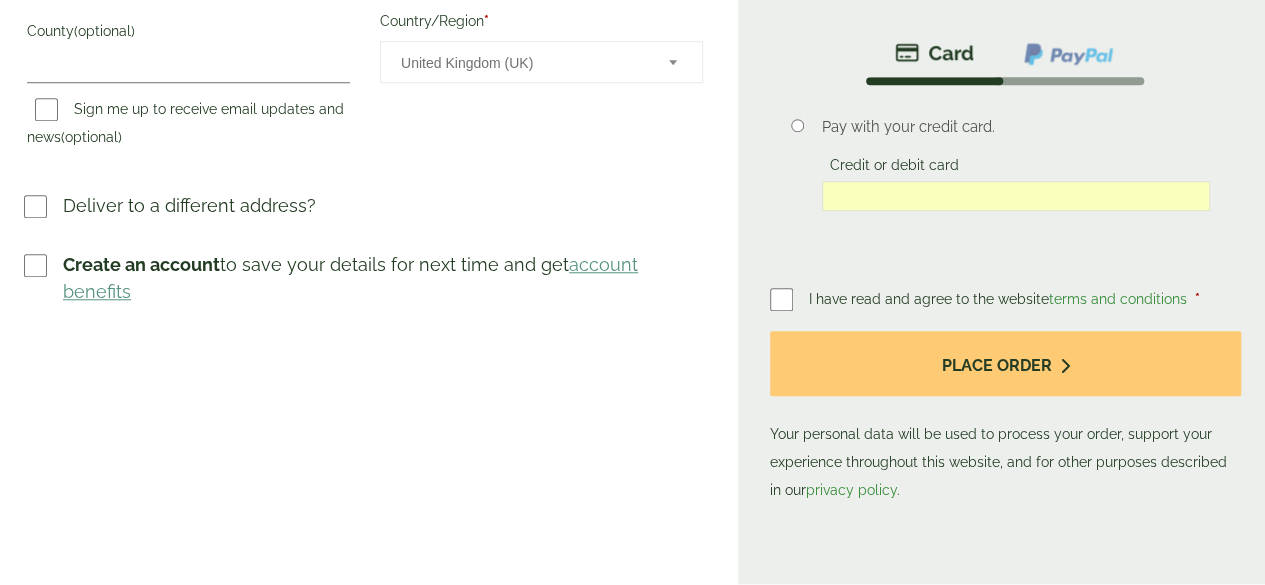 scroll, scrollTop: 786, scrollLeft: 0, axis: vertical 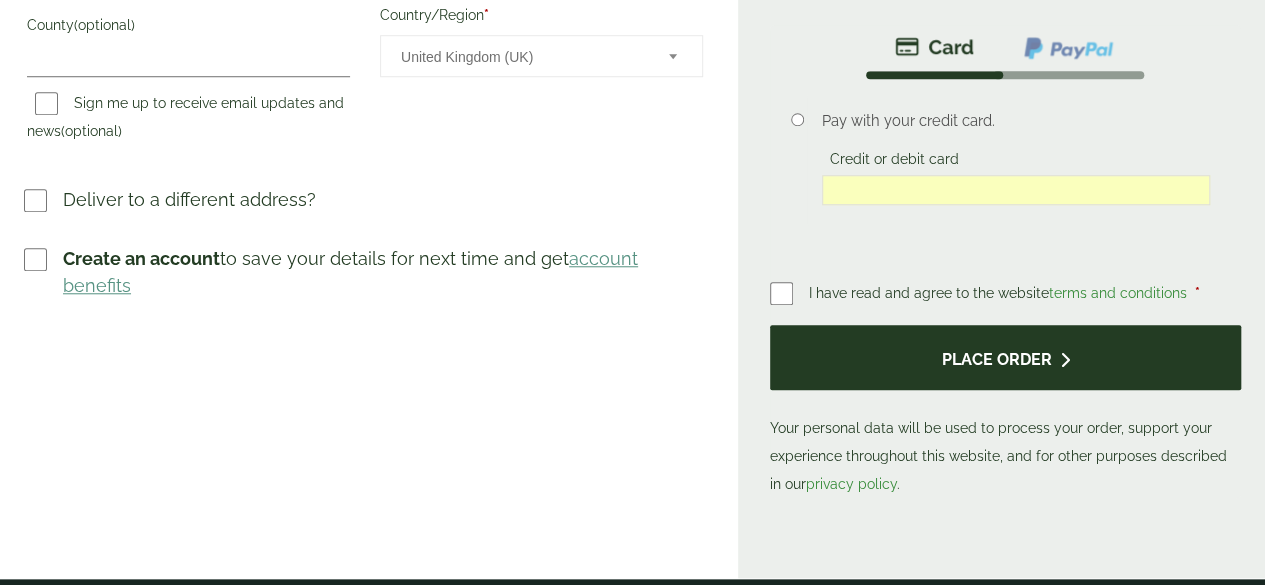 click on "Place order" at bounding box center [1005, 357] 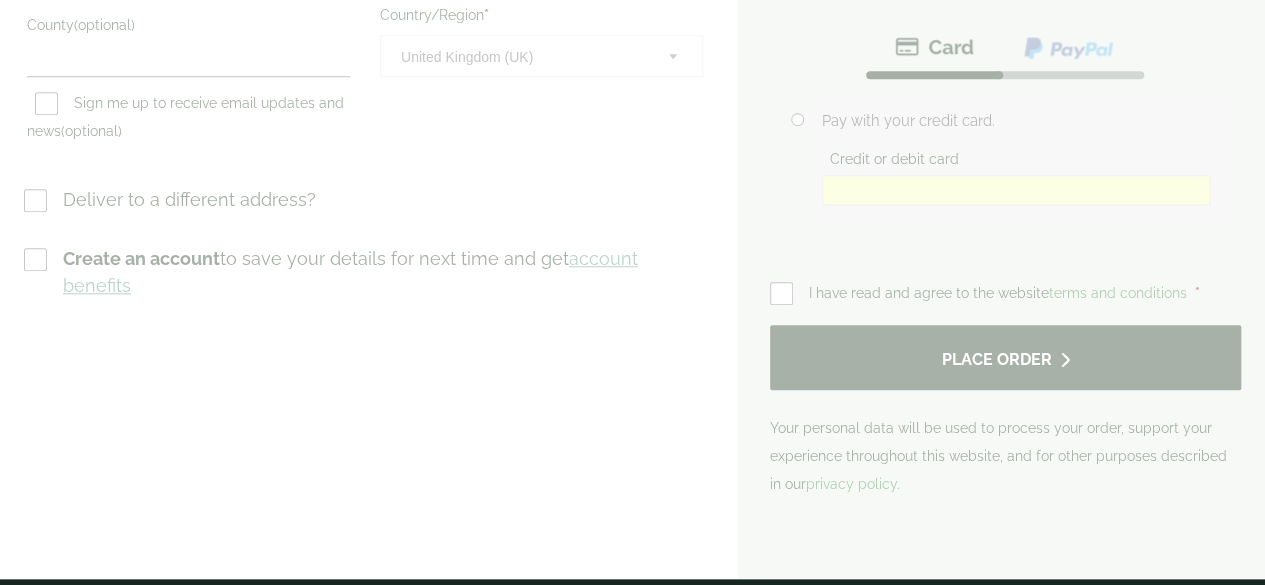 scroll, scrollTop: 0, scrollLeft: 0, axis: both 